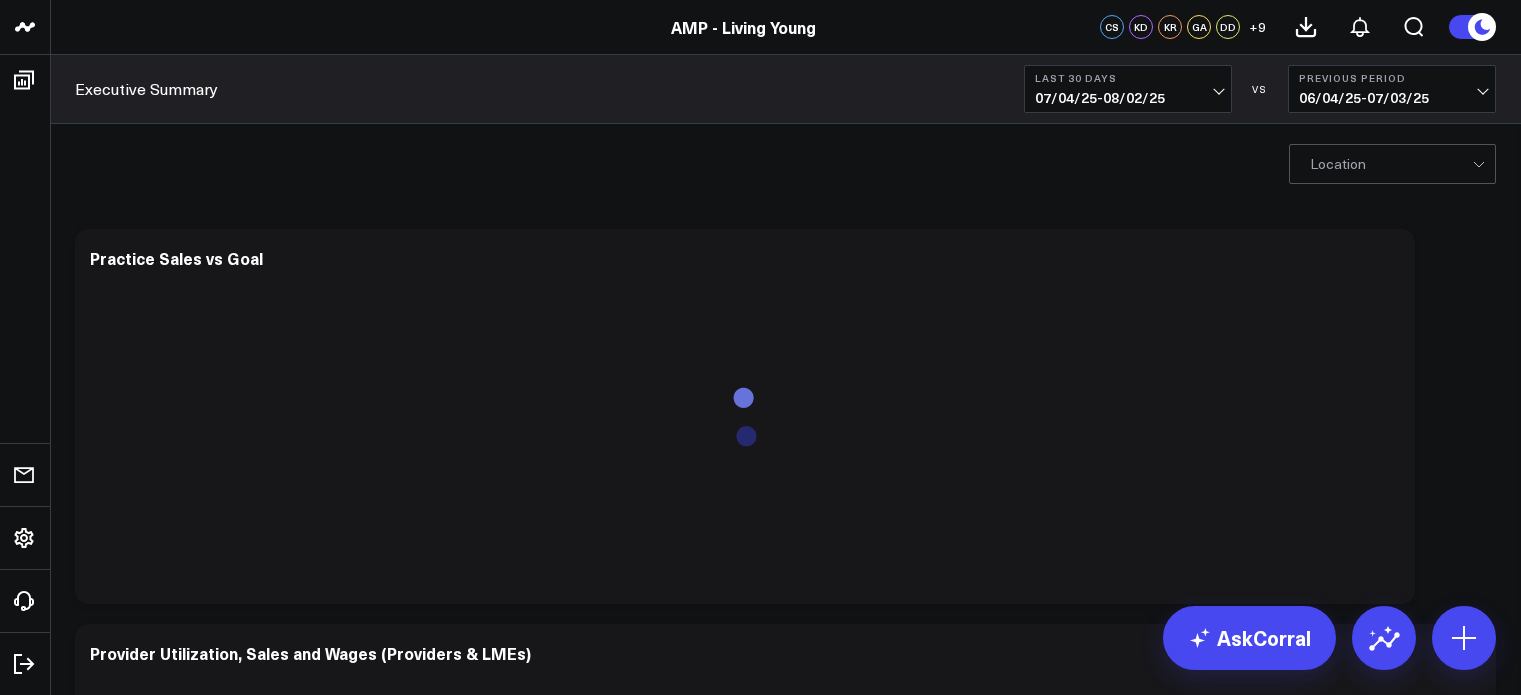 scroll, scrollTop: 0, scrollLeft: 0, axis: both 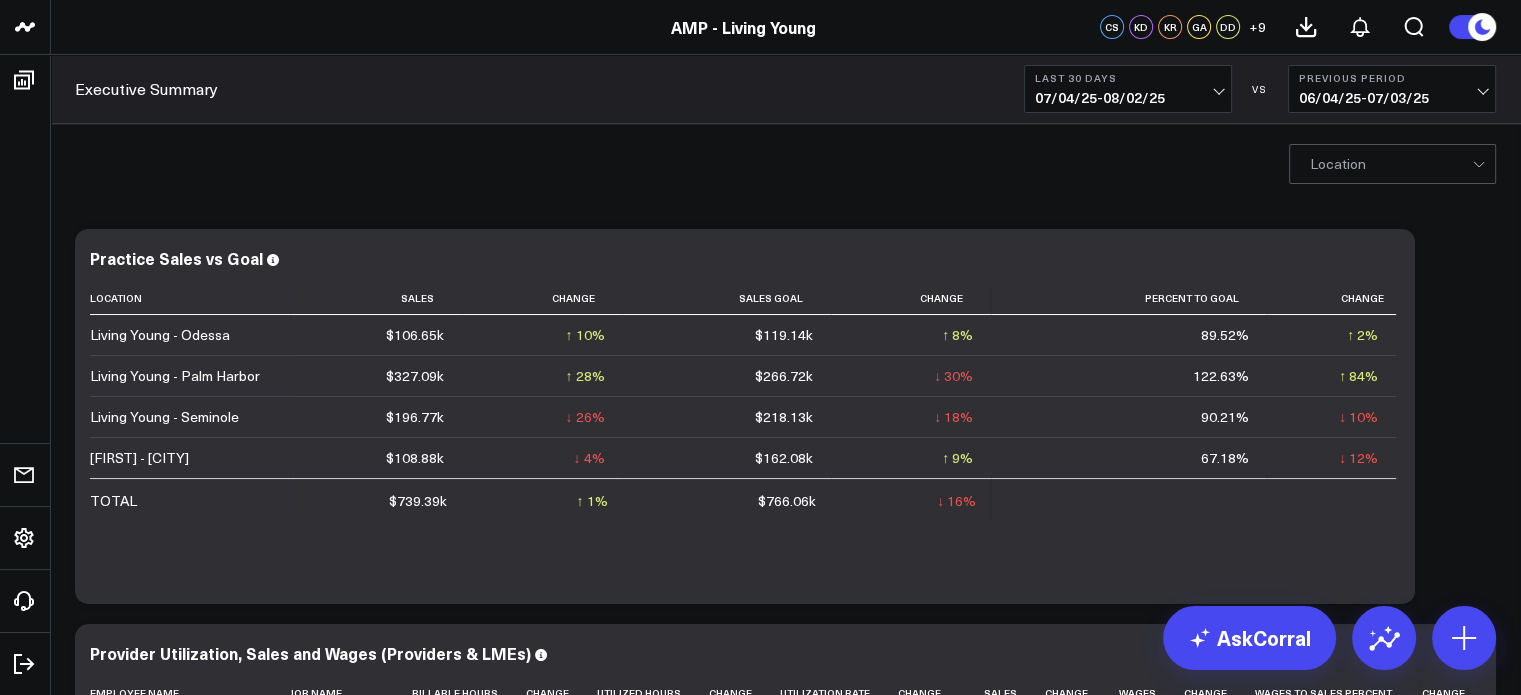 click on "07/04/25  -  08/02/25" at bounding box center (1128, 98) 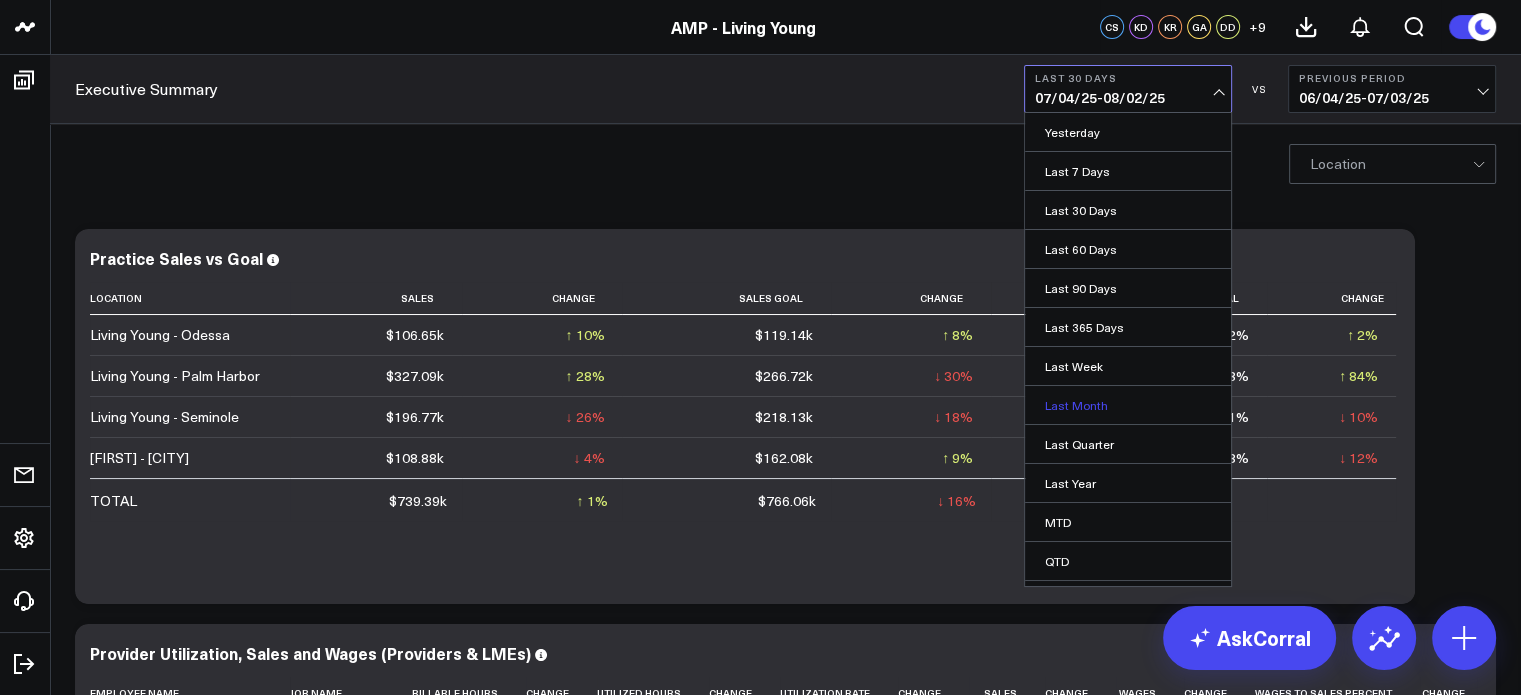 click on "Last Month" at bounding box center [1128, 405] 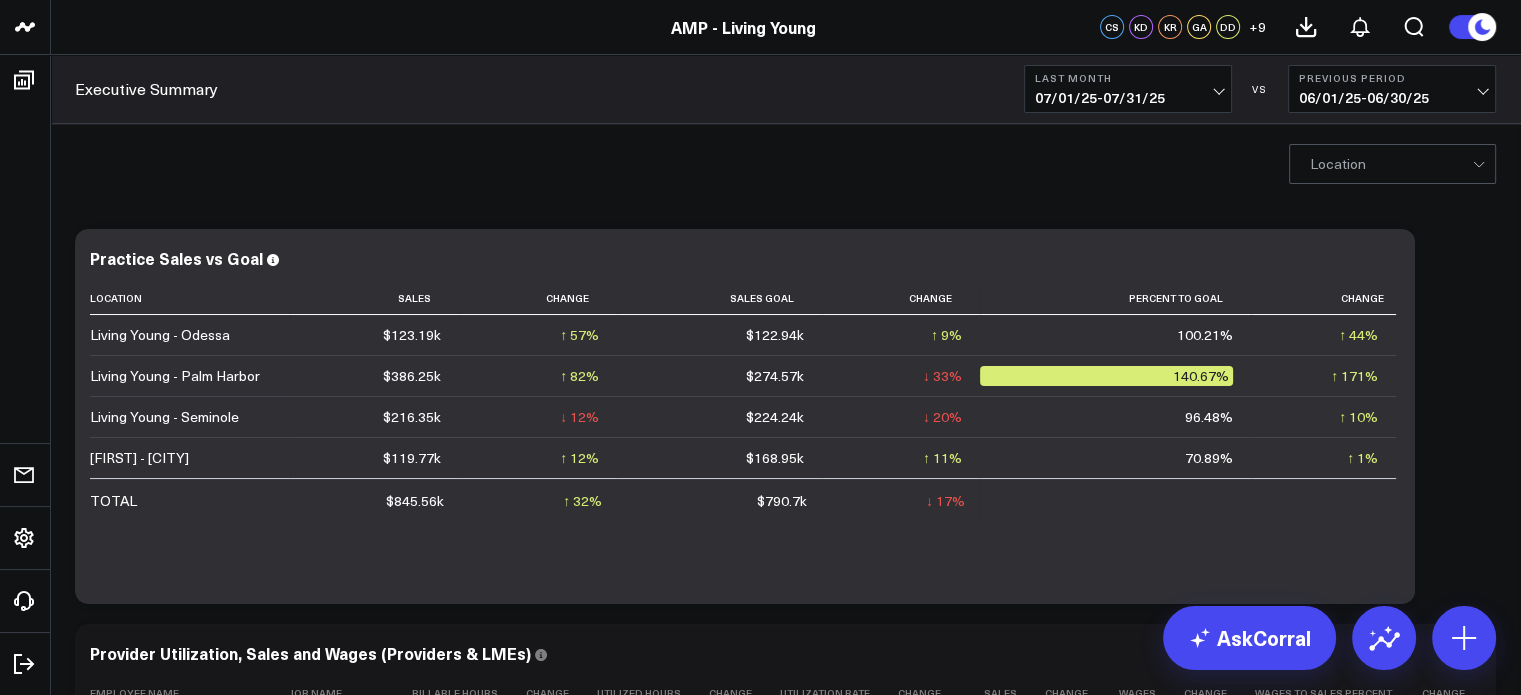 click on "Previous Period" at bounding box center (1392, 78) 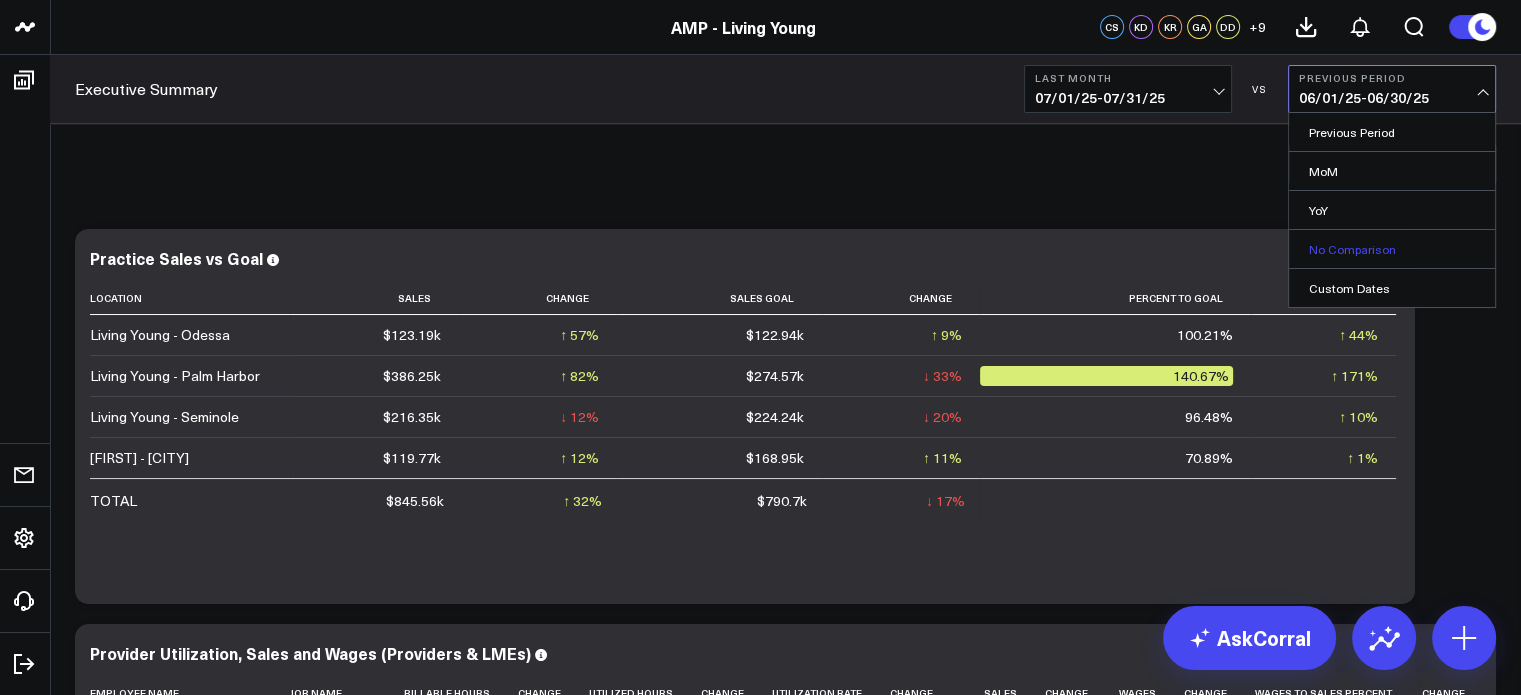 click on "No Comparison" at bounding box center (1392, 249) 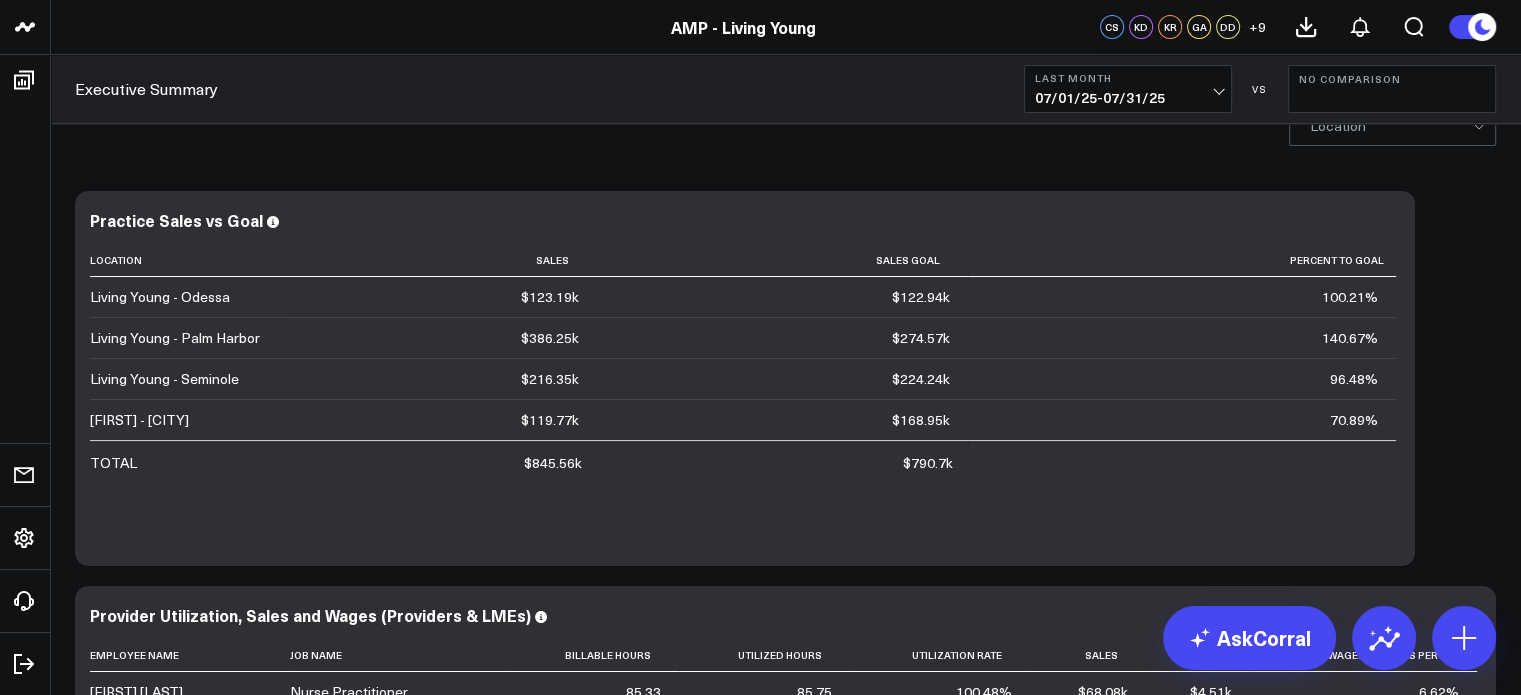 scroll, scrollTop: 0, scrollLeft: 0, axis: both 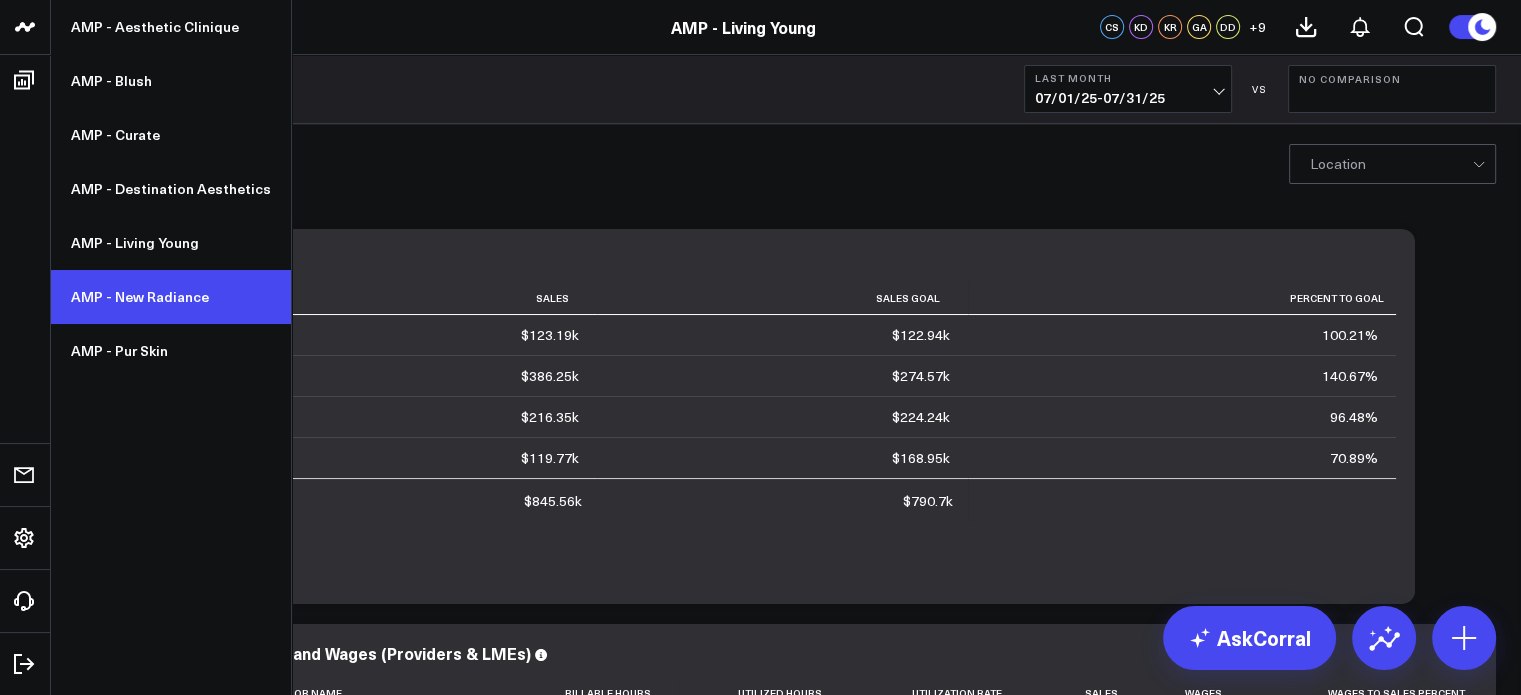 click on "AMP - New Radiance" at bounding box center (171, 297) 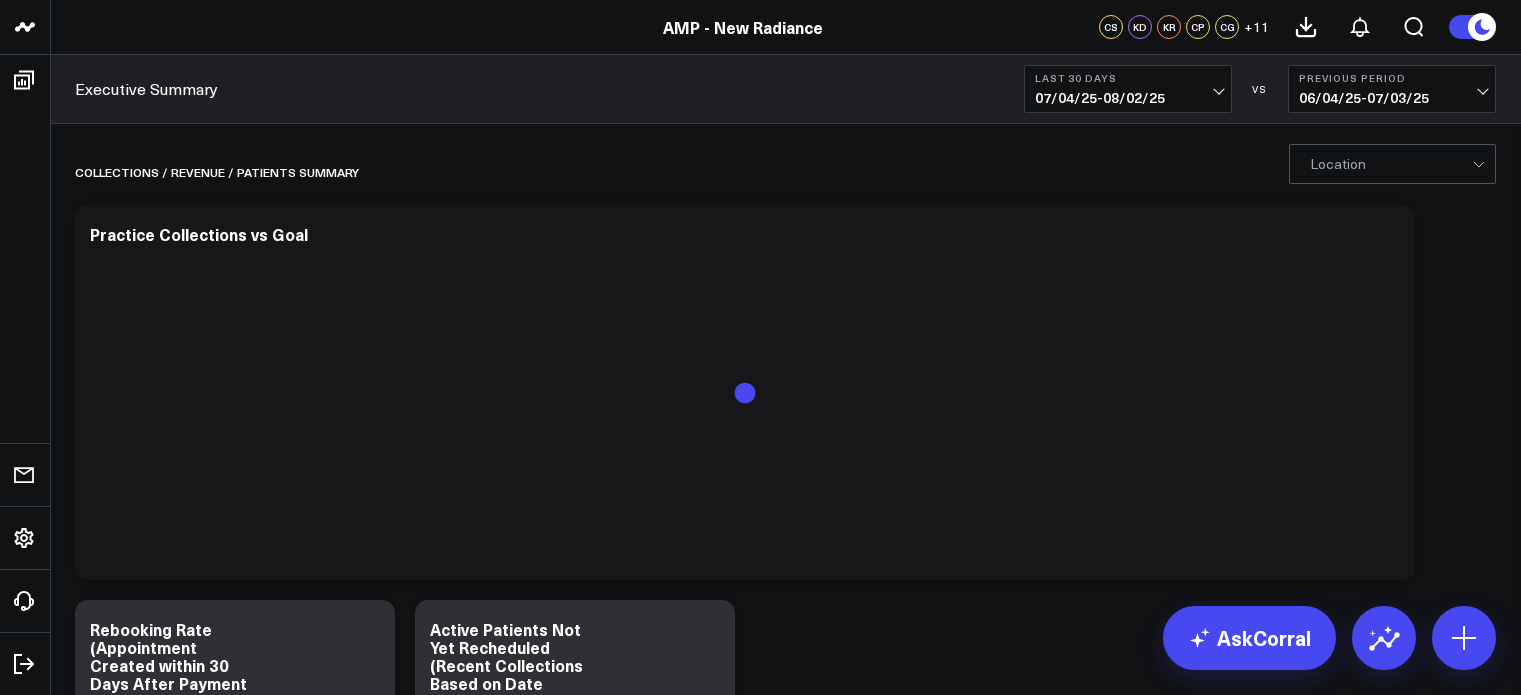 scroll, scrollTop: 0, scrollLeft: 0, axis: both 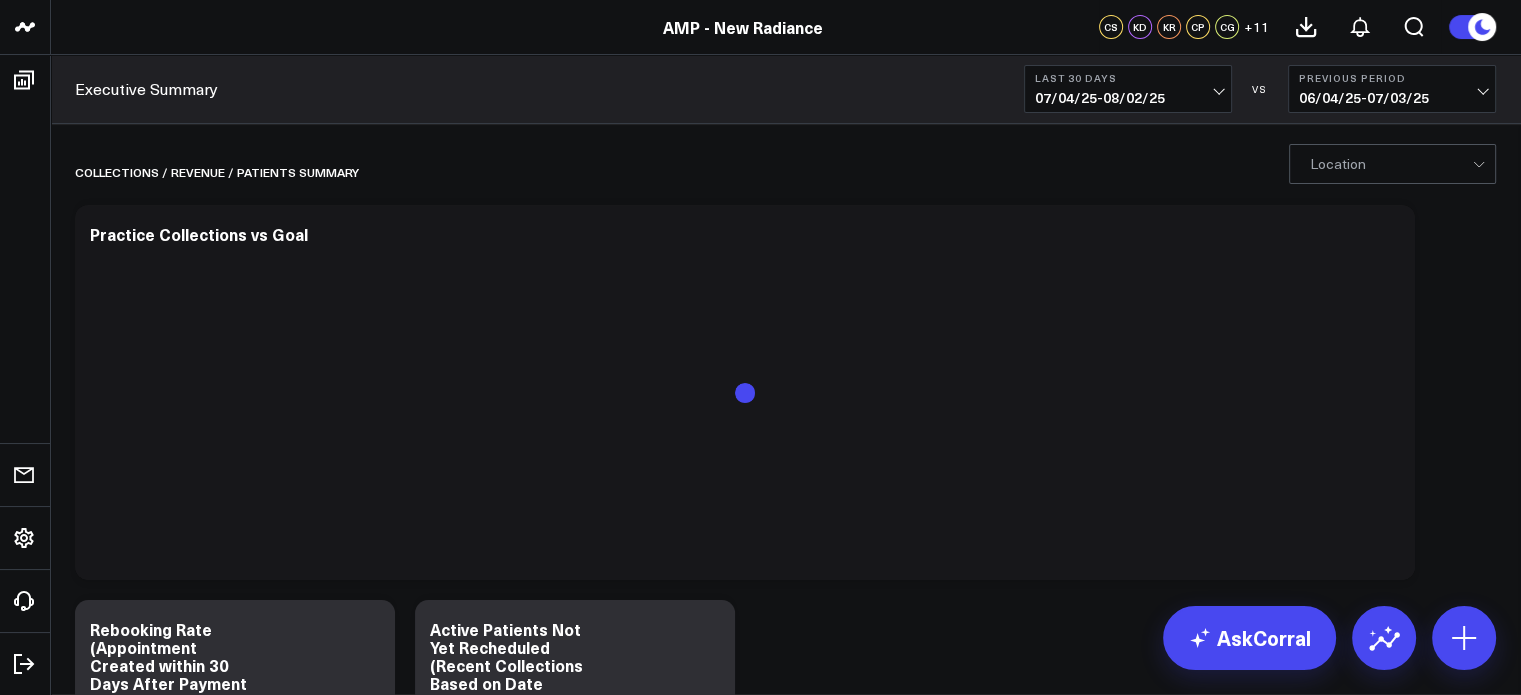 click on "07/04/25  -  08/02/25" at bounding box center [1128, 98] 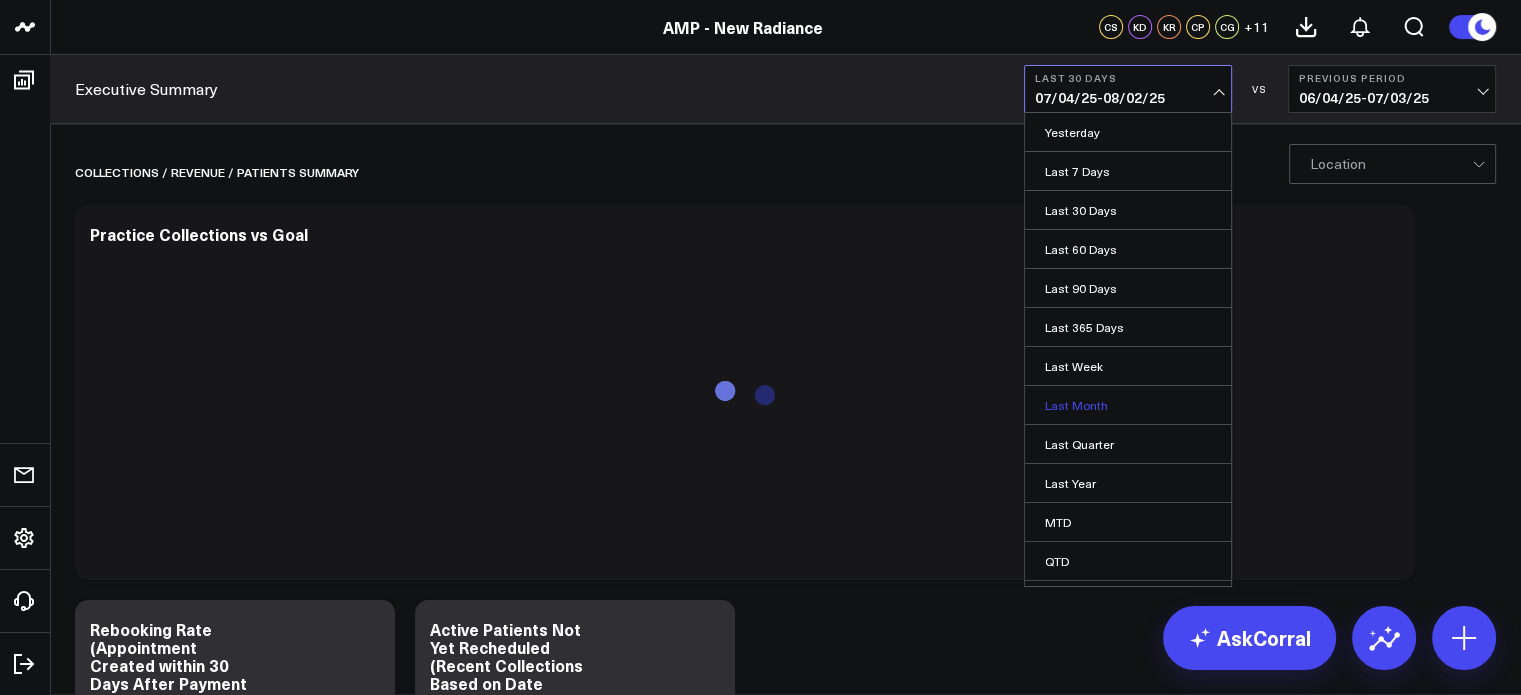 click on "Last Month" at bounding box center [1128, 405] 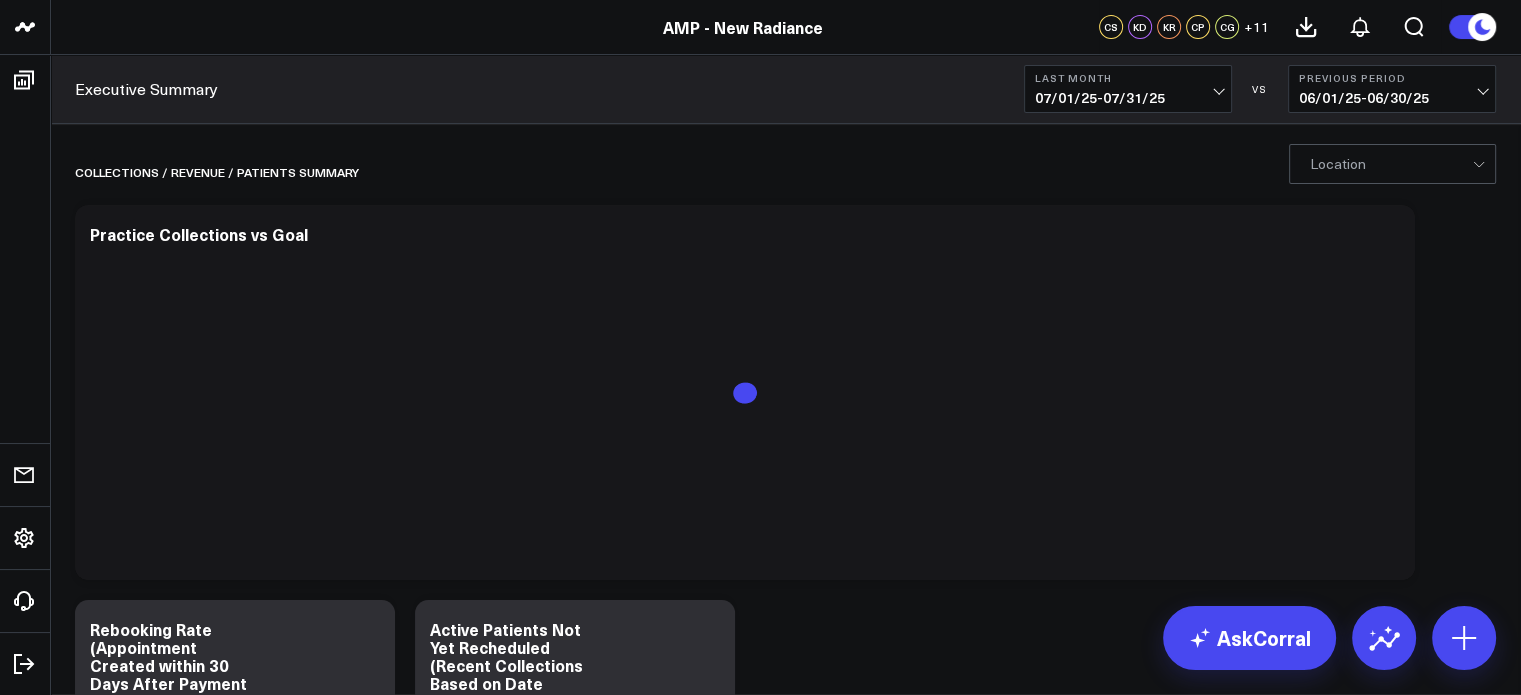 click on "06/01/25  -  06/30/25" at bounding box center (1392, 98) 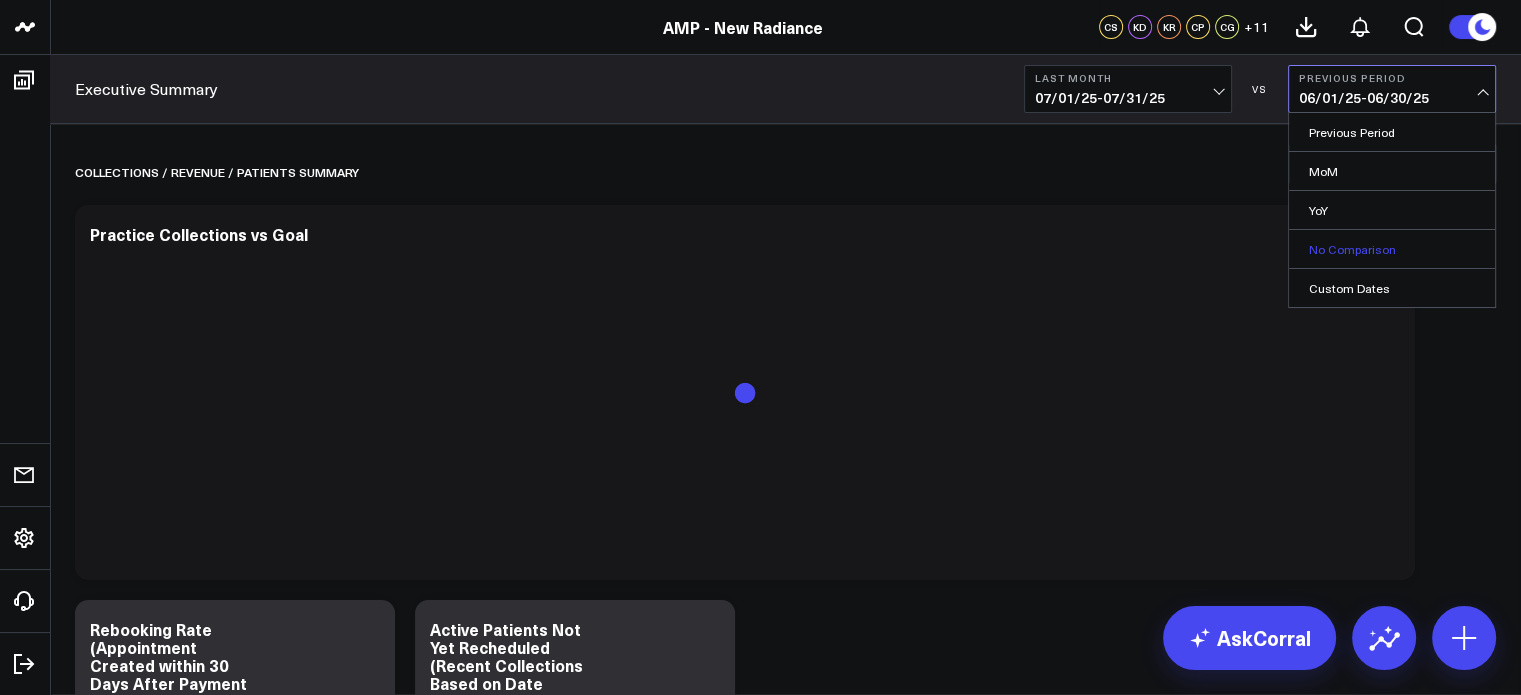 click on "No Comparison" at bounding box center [1392, 249] 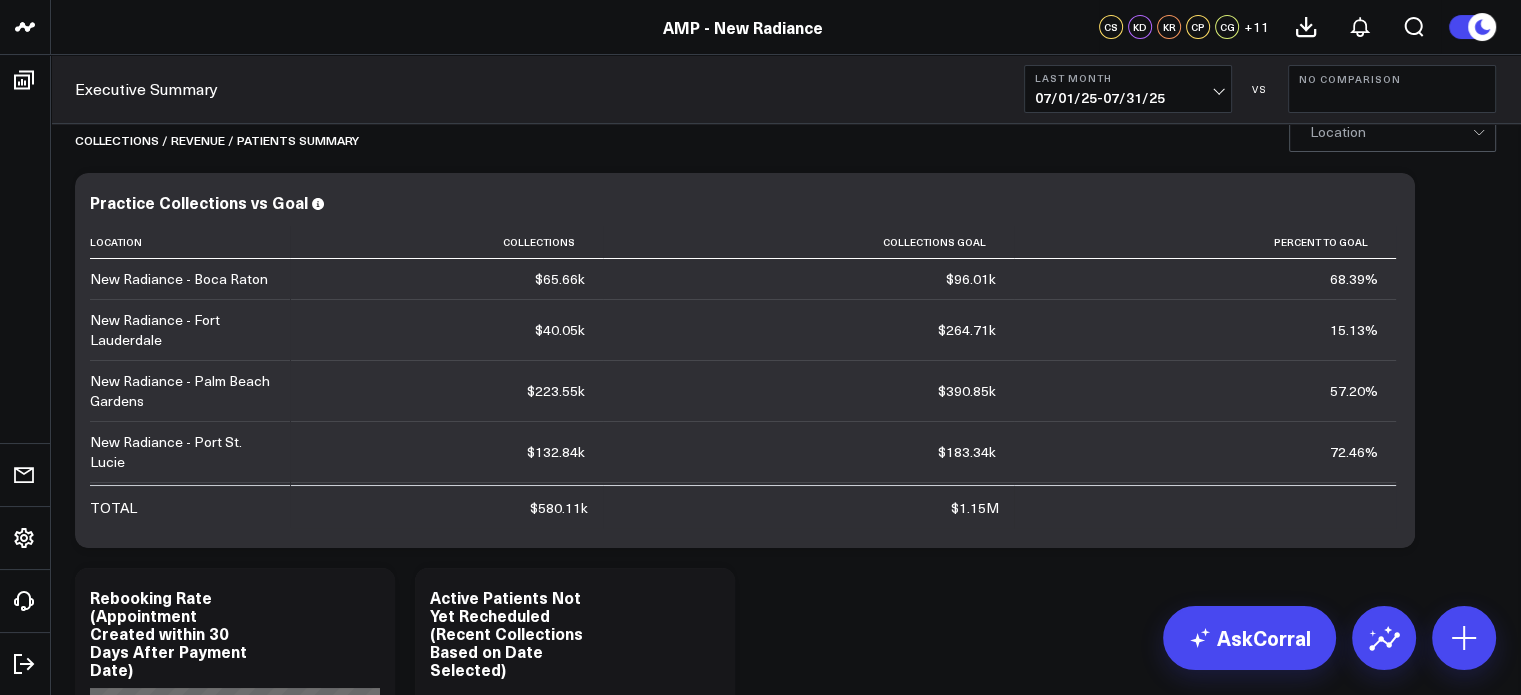 scroll, scrollTop: 0, scrollLeft: 0, axis: both 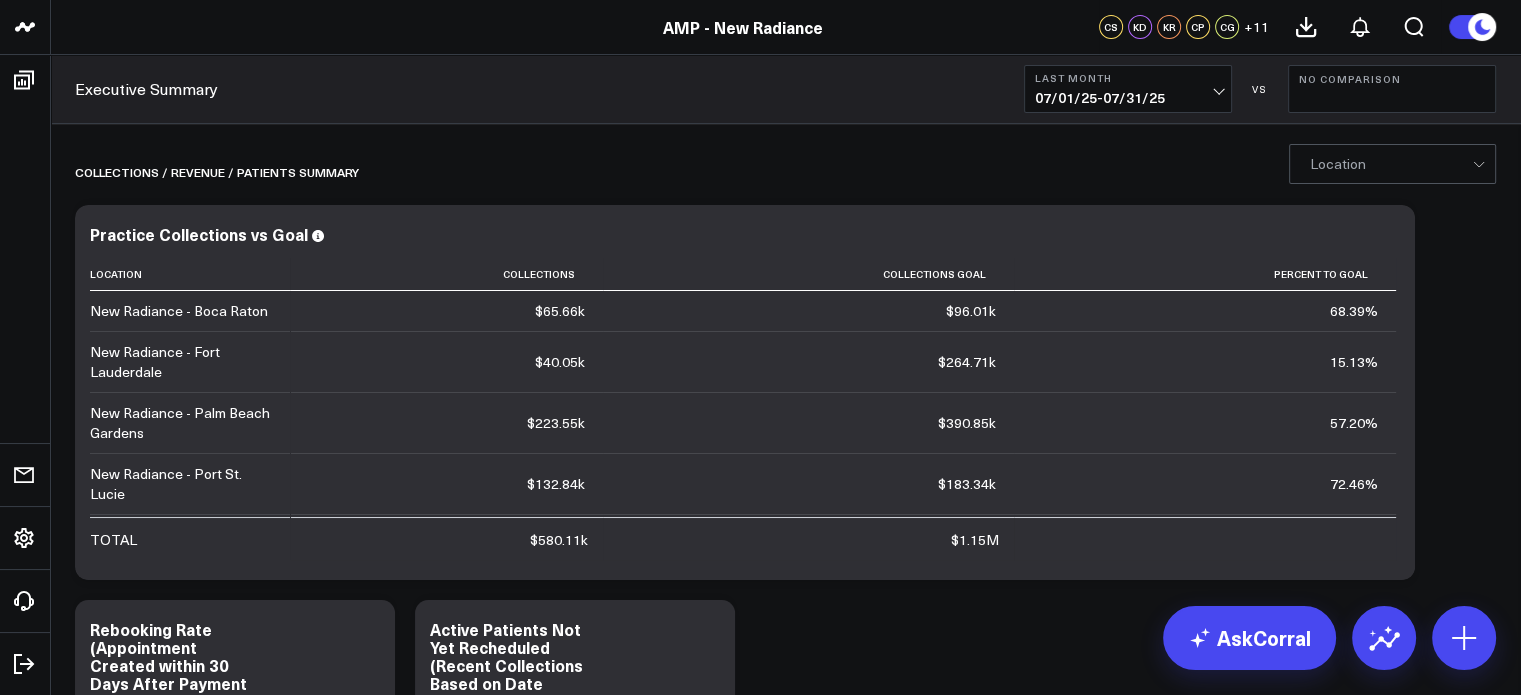 click on "Collections / revenue / patients summary Modify via AI Copy link to widget Ask support Remove Create linked copy Executive Summary Accounting - Expenses Finance Operations Patient Details Re-Engagement Providers Paid Media Facebook Ads Google Ads PM Dashboard (Final) Velocity / LTV Operational Dashboards for Managing Partners KPI - Average Patient Ticket KPI - Sales per Service Hour KPI - Utilization Rate KPI - % New Patients KPI - % Retail Revenue Sales Data - Total Sales Data - Services Sales Data - Product Guest Data - New Guest Data - Total Time Data - Service Hours Duplicate to Executive Summary Accounting - Expenses Finance Operations Patient Details Re-Engagement Providers Paid Media Facebook Ads Google Ads PM Dashboard (Final) Velocity / LTV Operational Dashboards for Managing Partners KPI - Average Patient Ticket KPI - Sales per Service Hour KPI - Utilization Rate KPI - % New Patients KPI - % Retail Revenue Sales Data - Total Sales Data - Services Sales Data - Product Guest Data - New Move to Finance" at bounding box center [785, 2226] 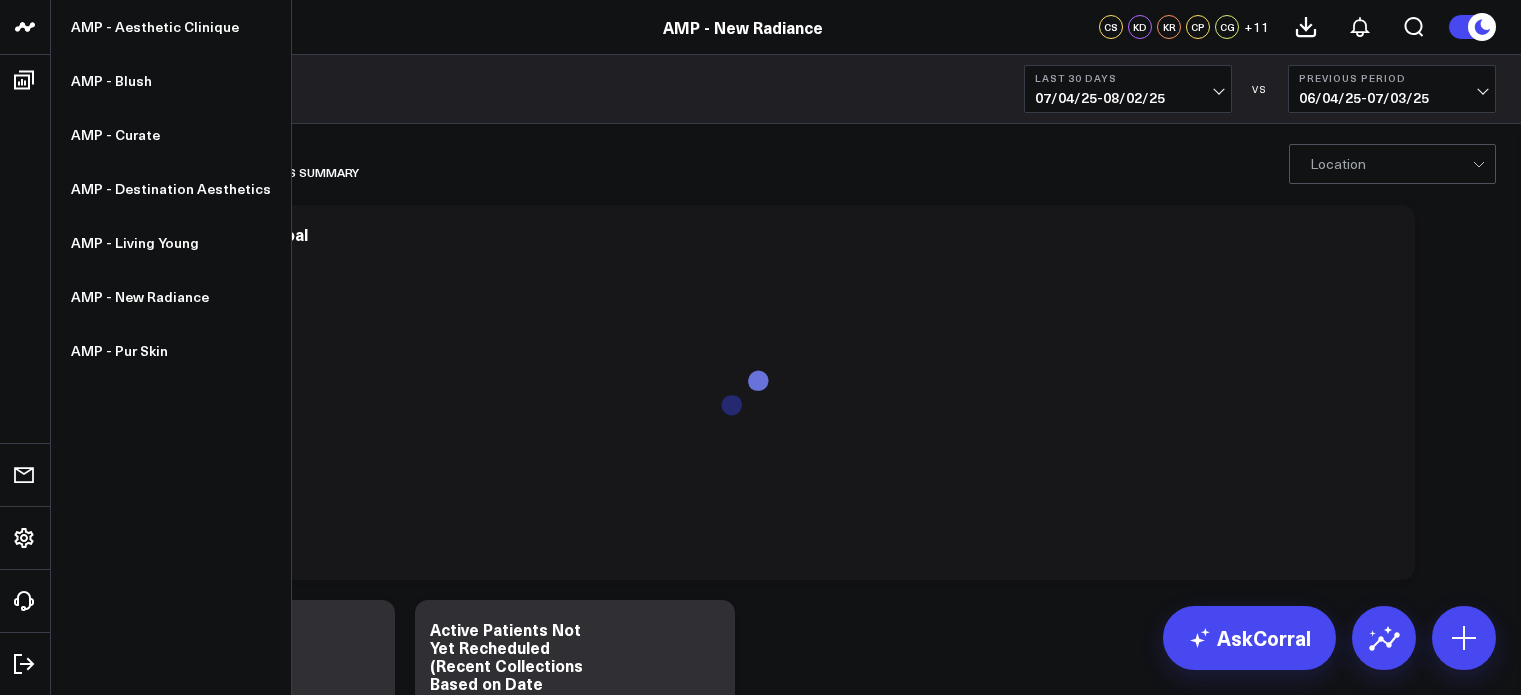 scroll, scrollTop: 0, scrollLeft: 0, axis: both 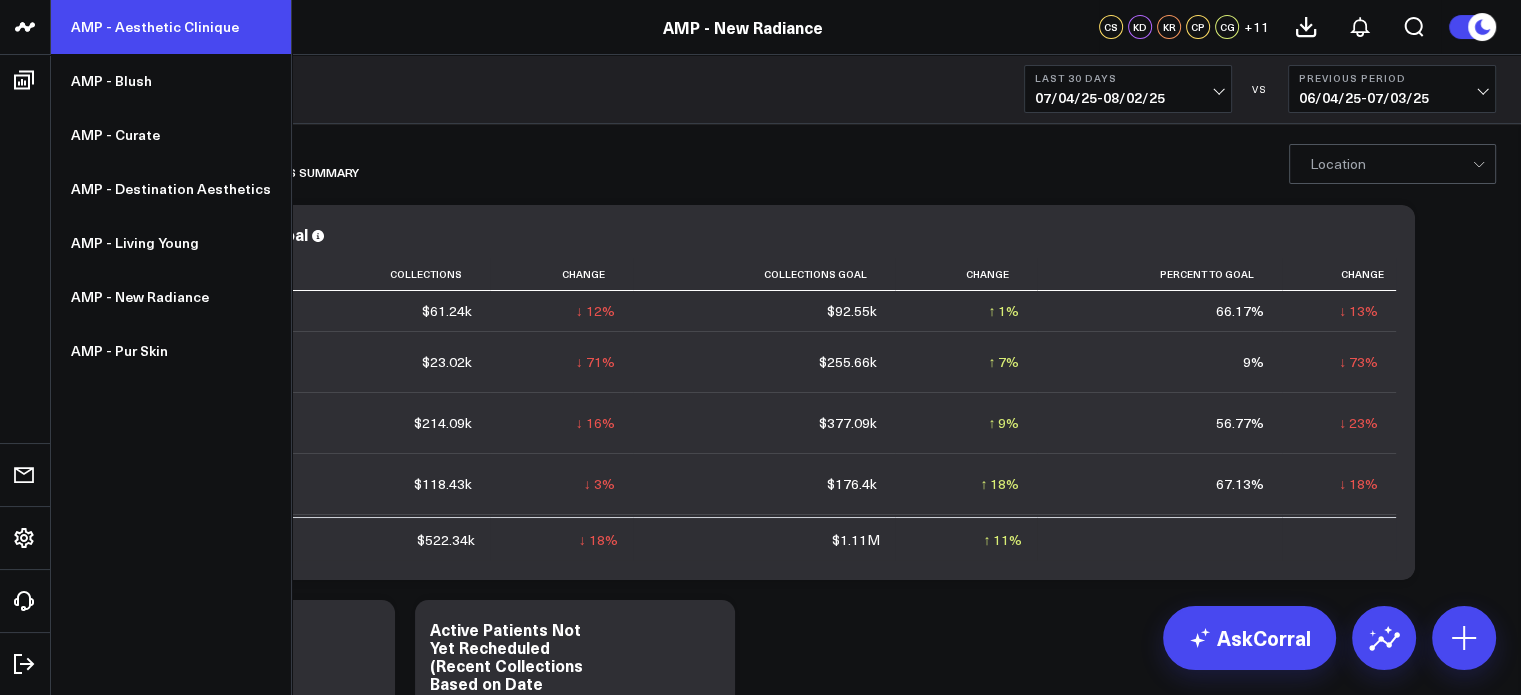 click on "AMP - Aesthetic Clinique" at bounding box center (171, 27) 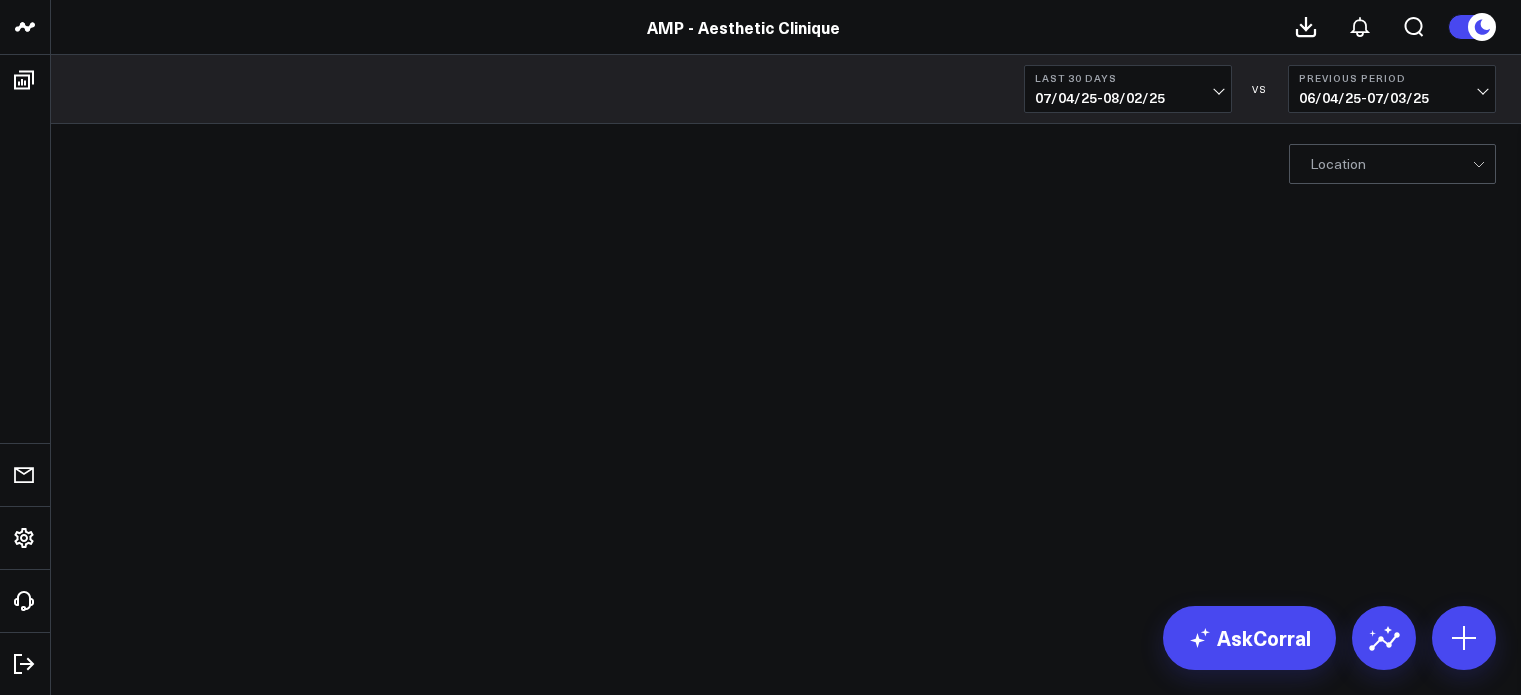 scroll, scrollTop: 0, scrollLeft: 0, axis: both 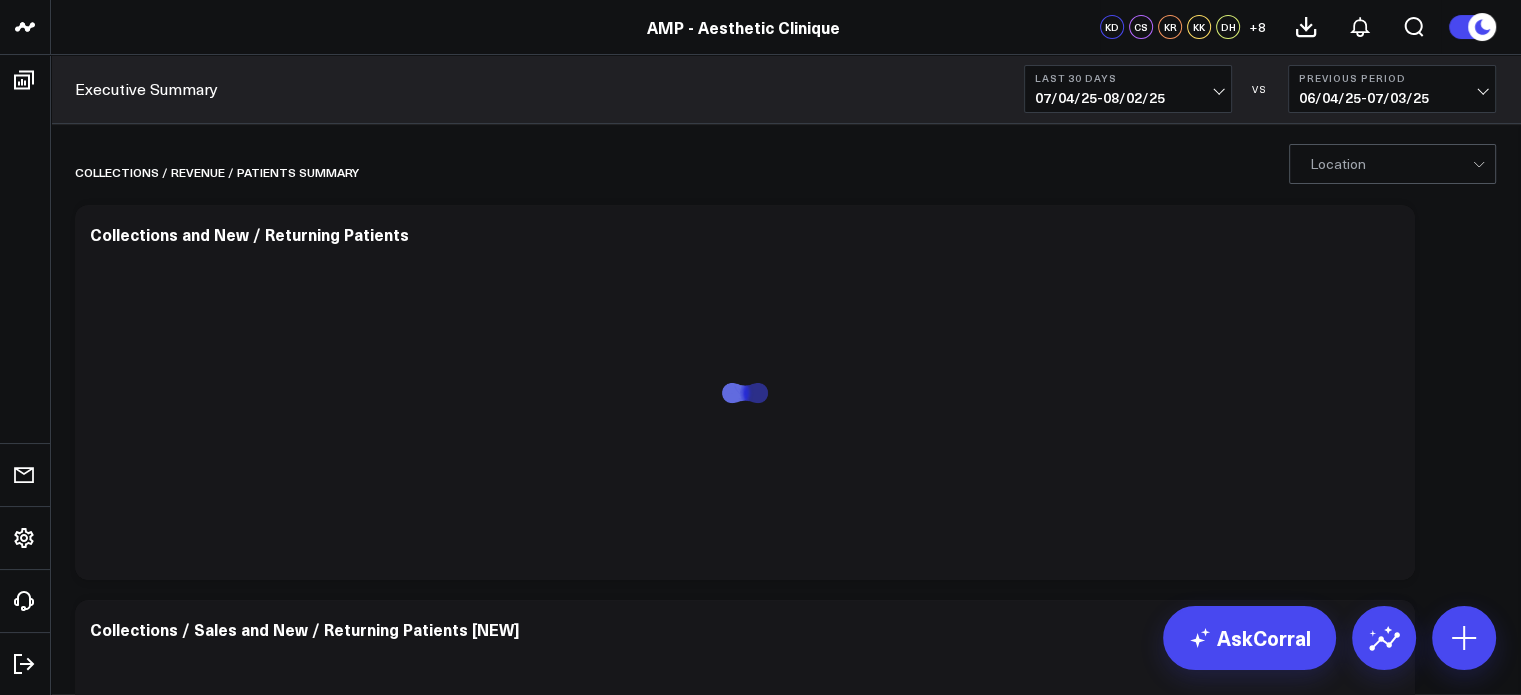 click on "07/04/25  -  08/02/25" at bounding box center [1128, 98] 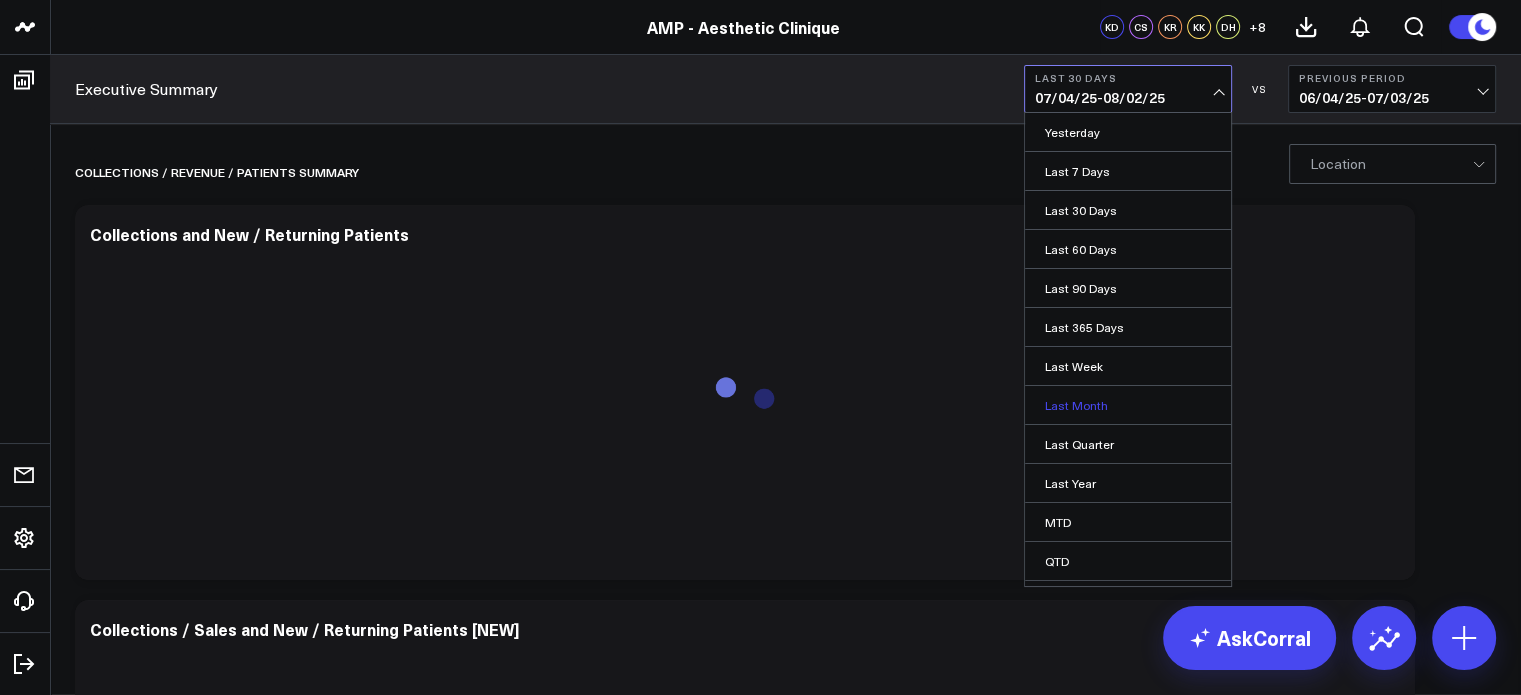 click on "Last Month" at bounding box center (1128, 405) 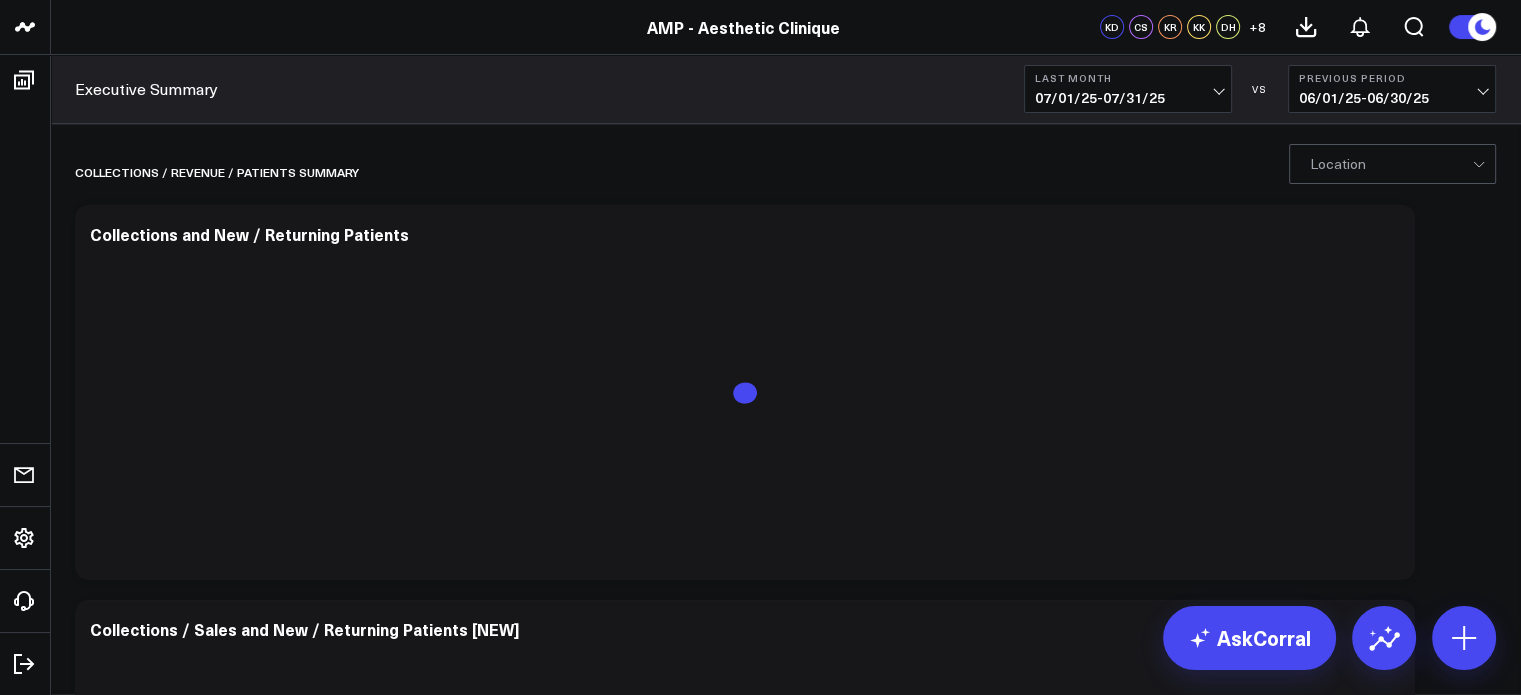 click on "Previous Period" at bounding box center [1392, 78] 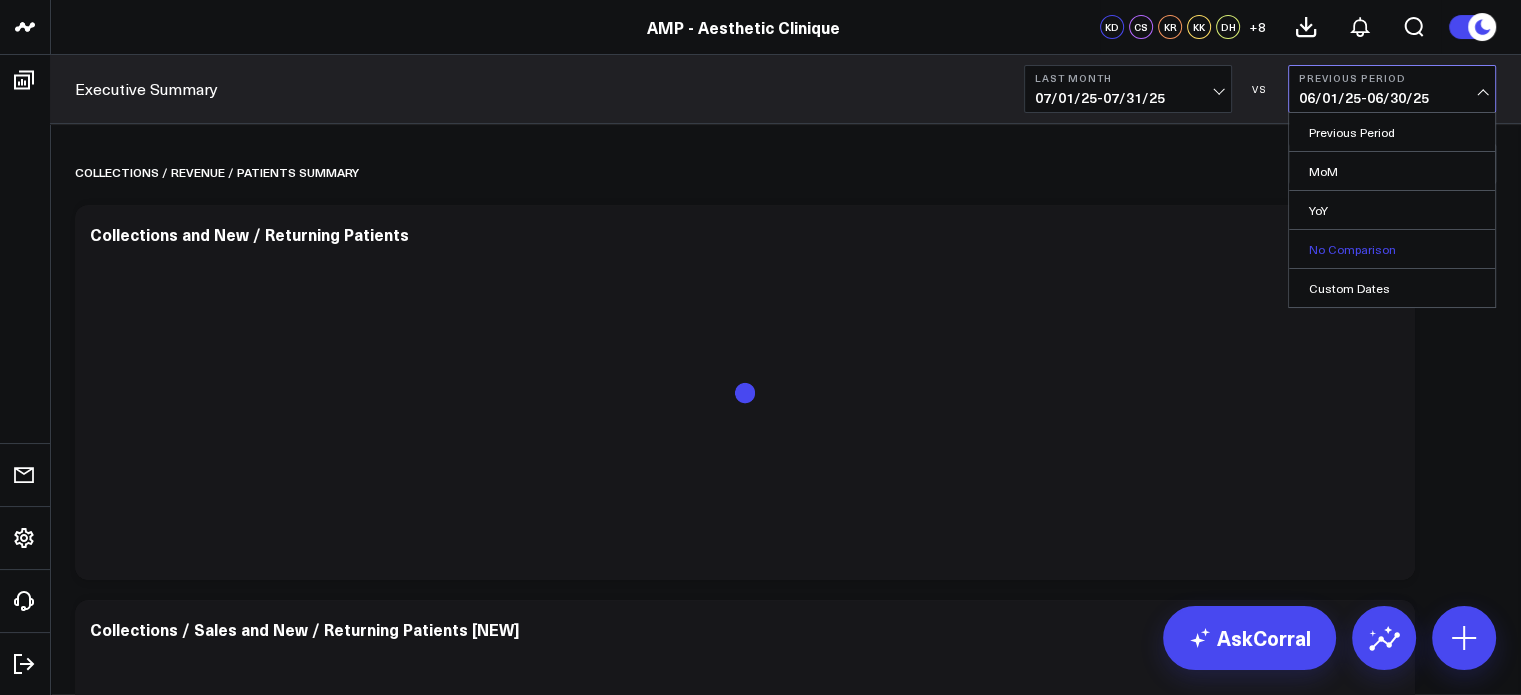 click on "No Comparison" at bounding box center [1392, 249] 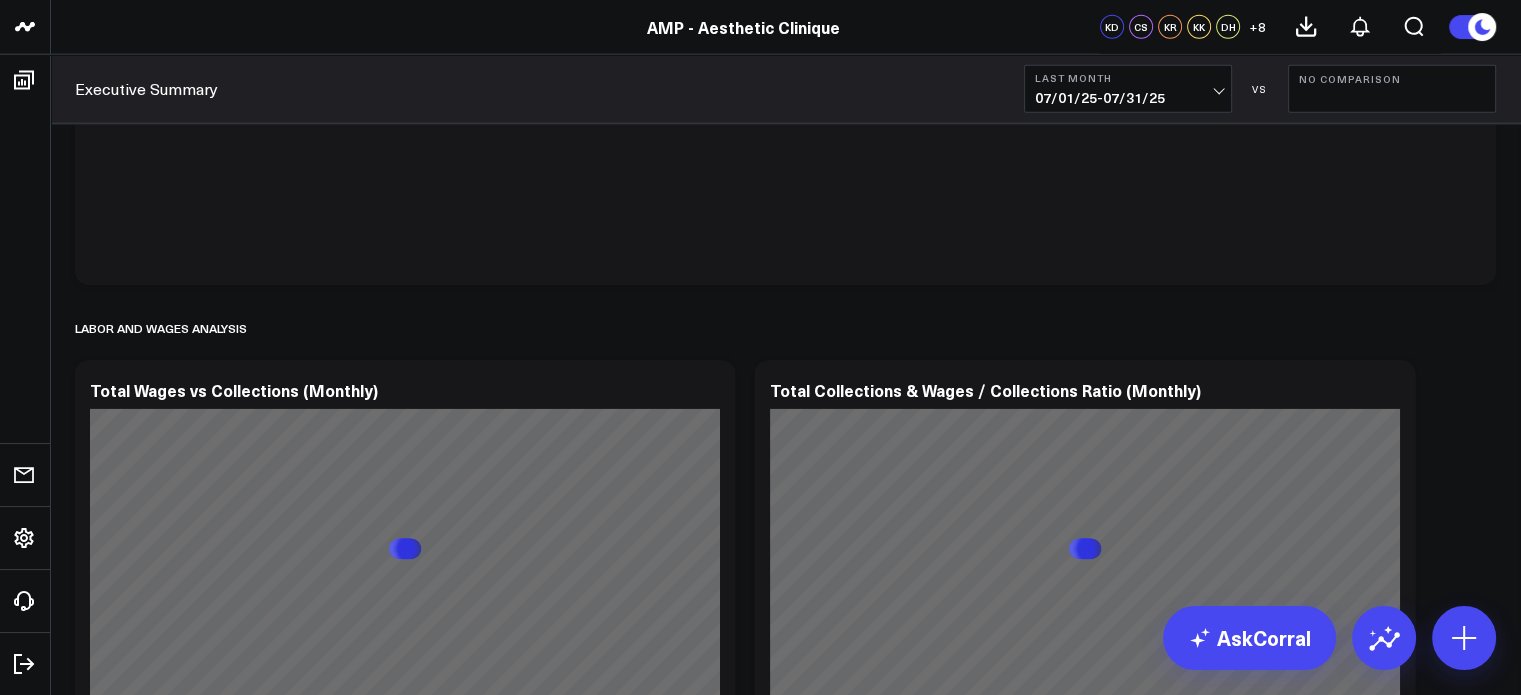 scroll, scrollTop: 5090, scrollLeft: 0, axis: vertical 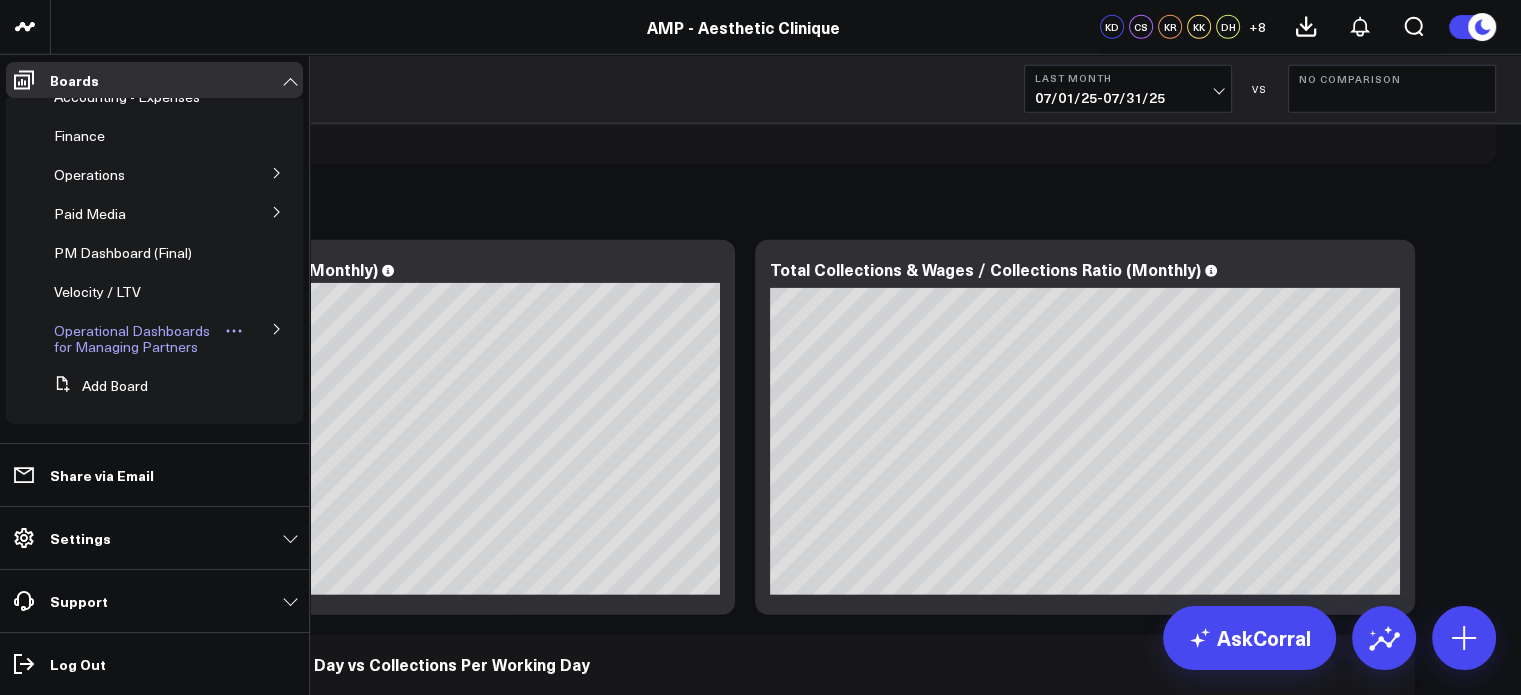 click on "Operational Dashboards for Managing Partners" at bounding box center [132, 338] 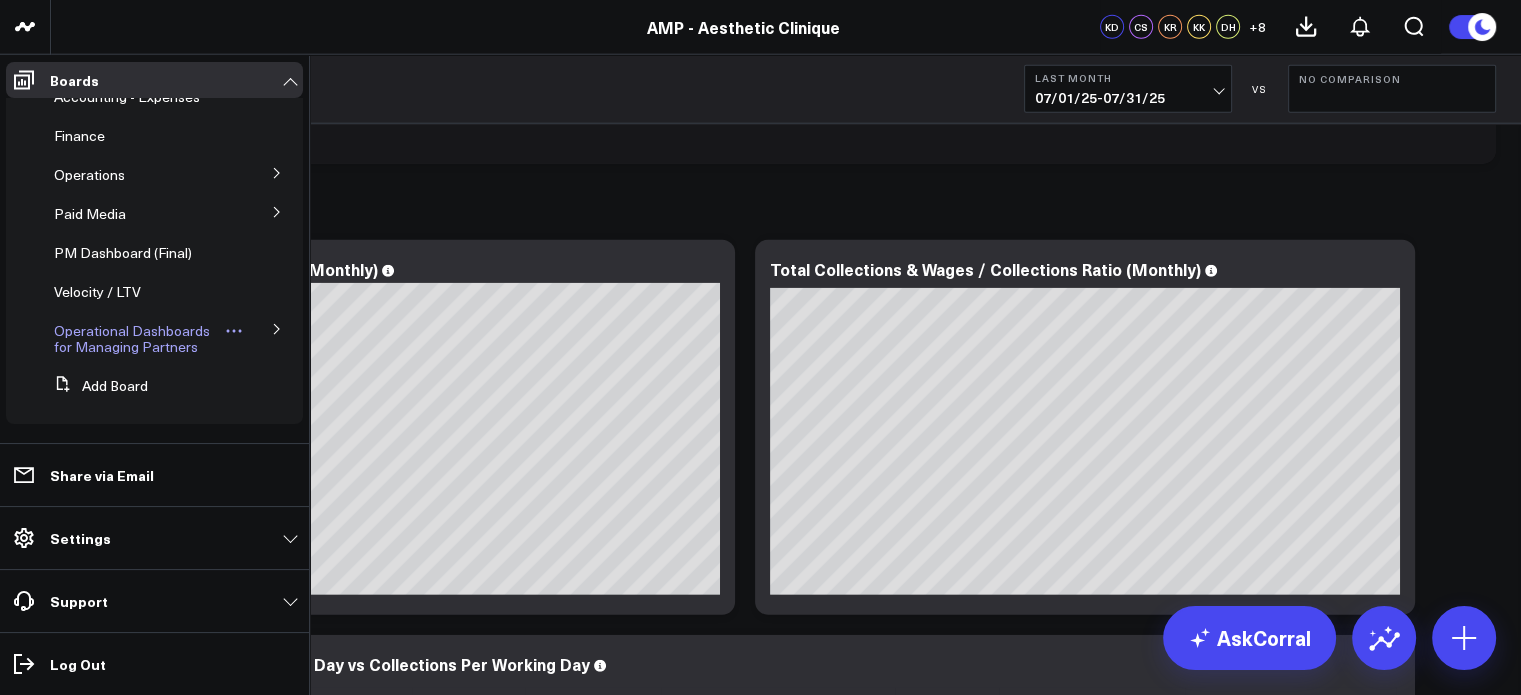 click on "Operational Dashboards for Managing Partners" at bounding box center (132, 338) 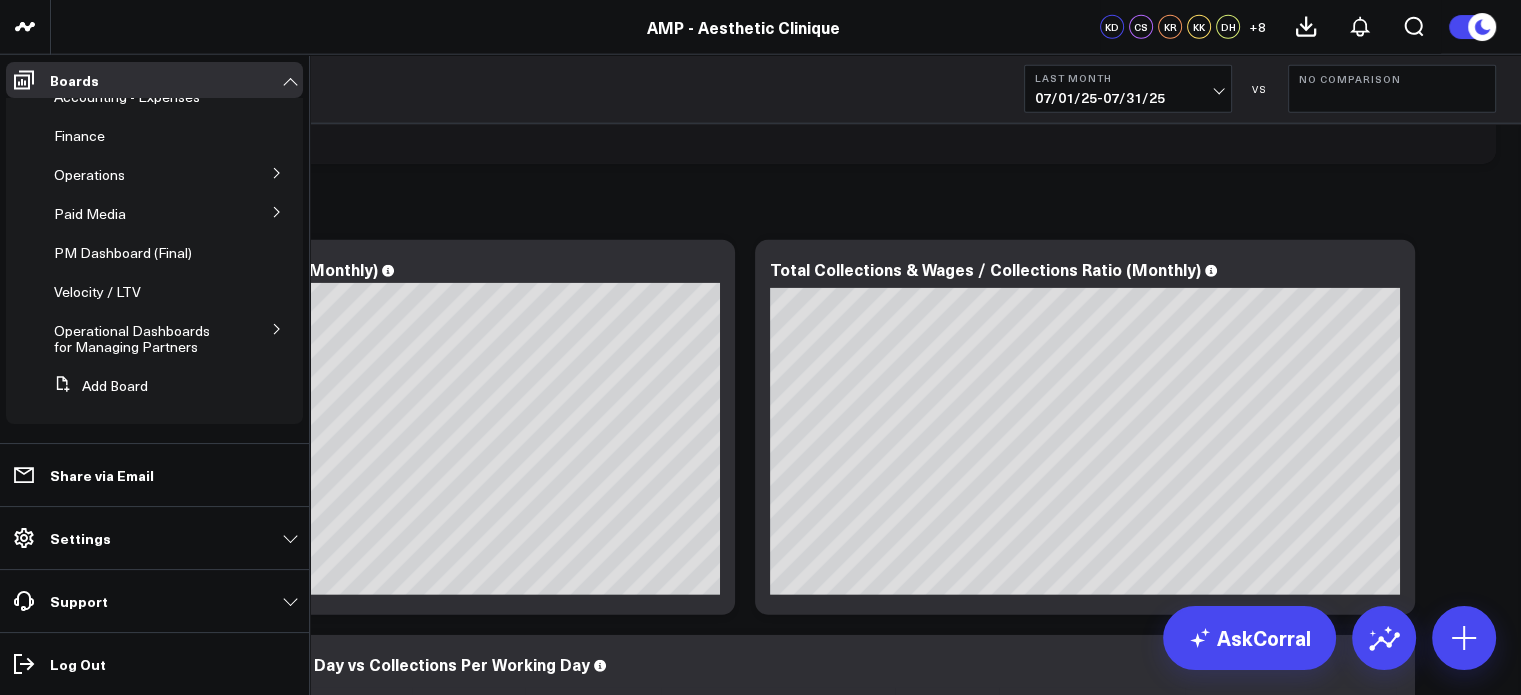click at bounding box center (277, 328) 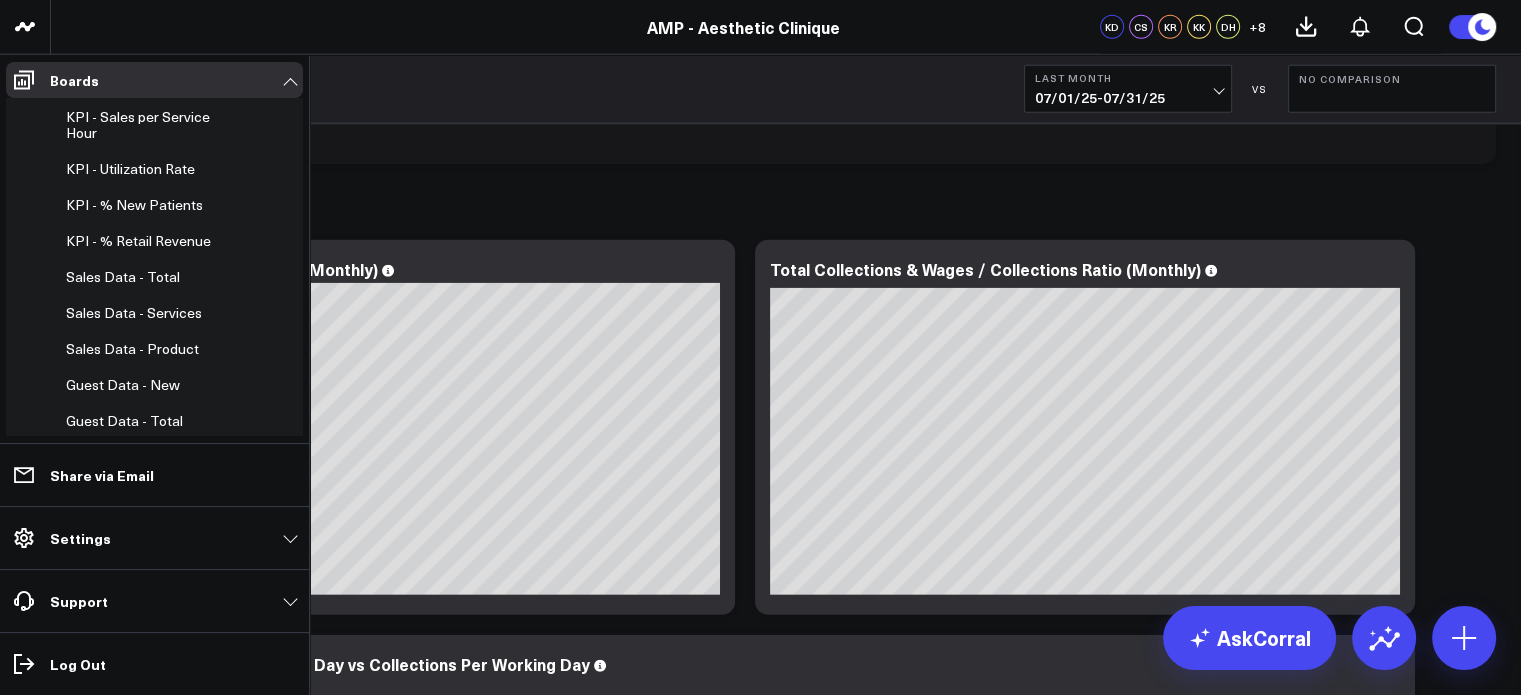 scroll, scrollTop: 383, scrollLeft: 0, axis: vertical 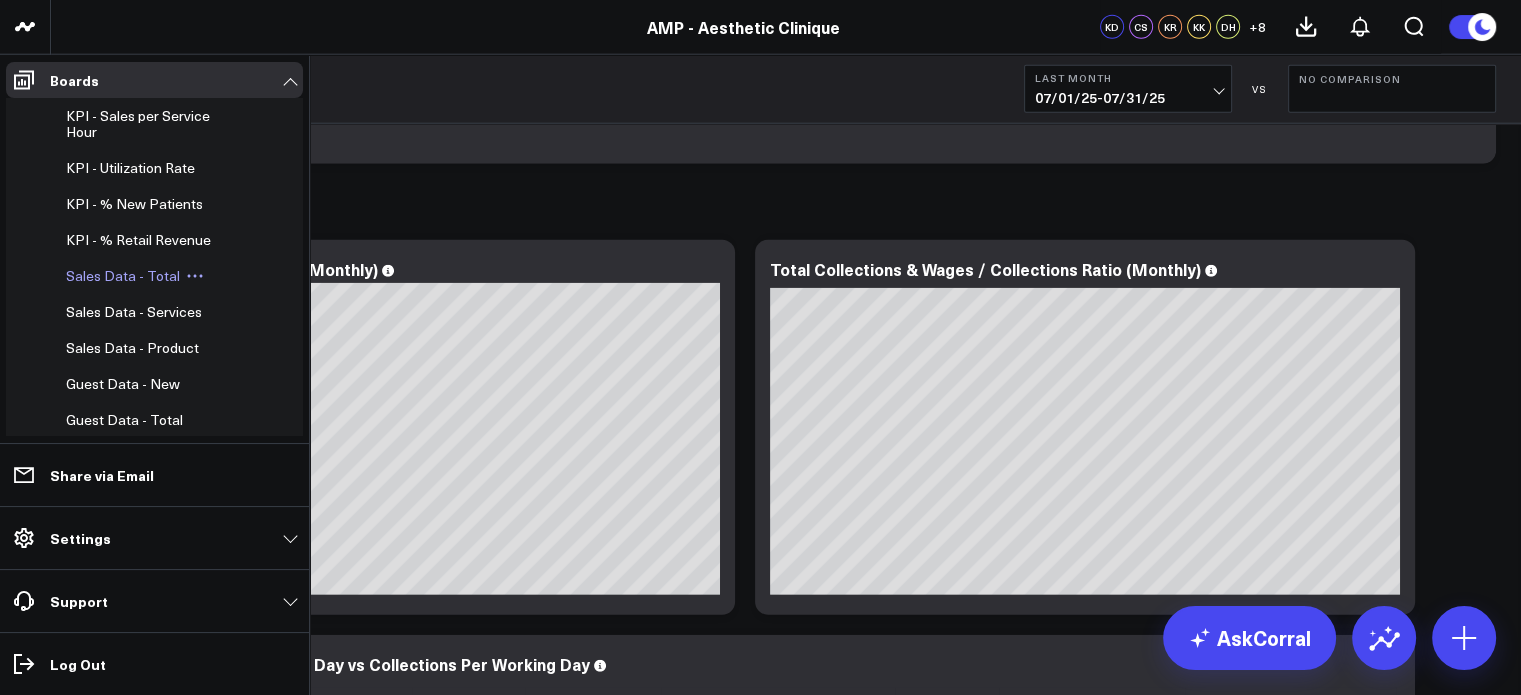 click on "Sales Data - Total" at bounding box center (123, 275) 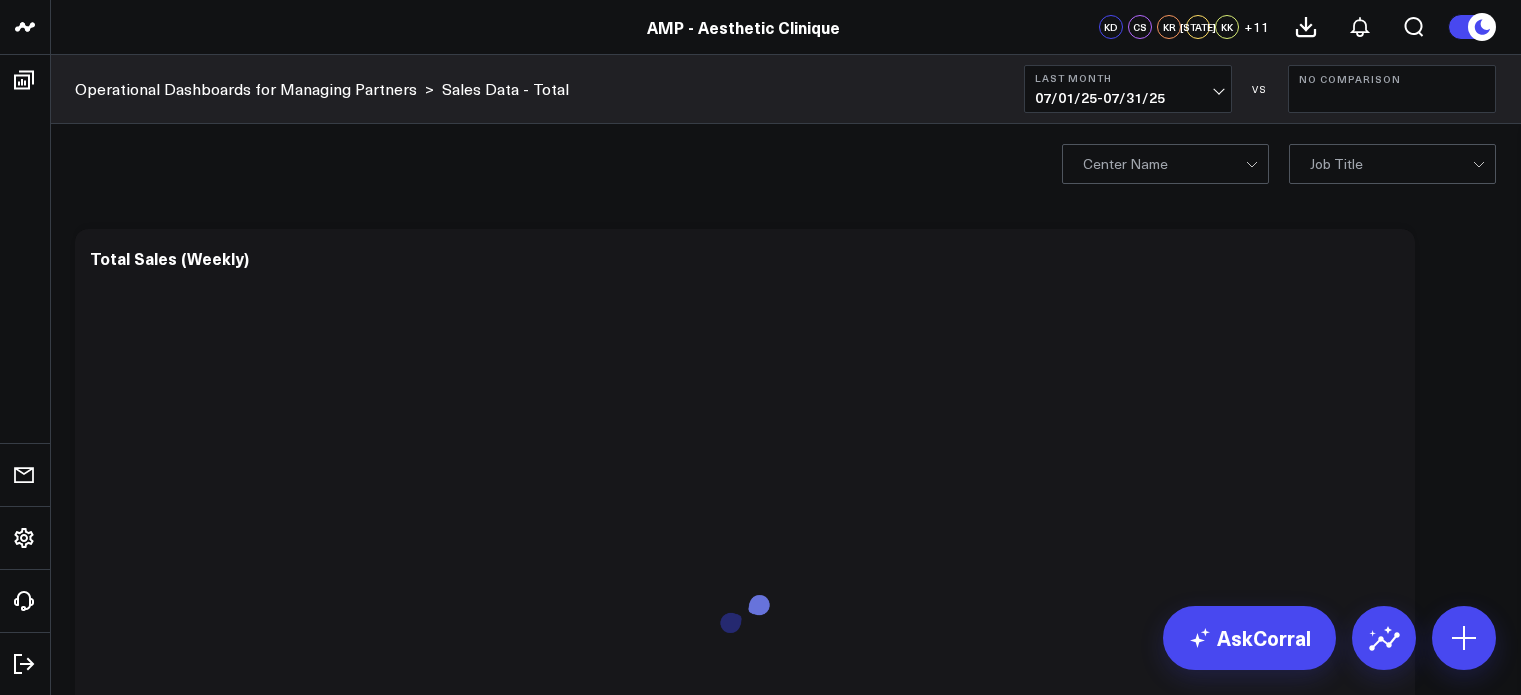 scroll, scrollTop: 0, scrollLeft: 0, axis: both 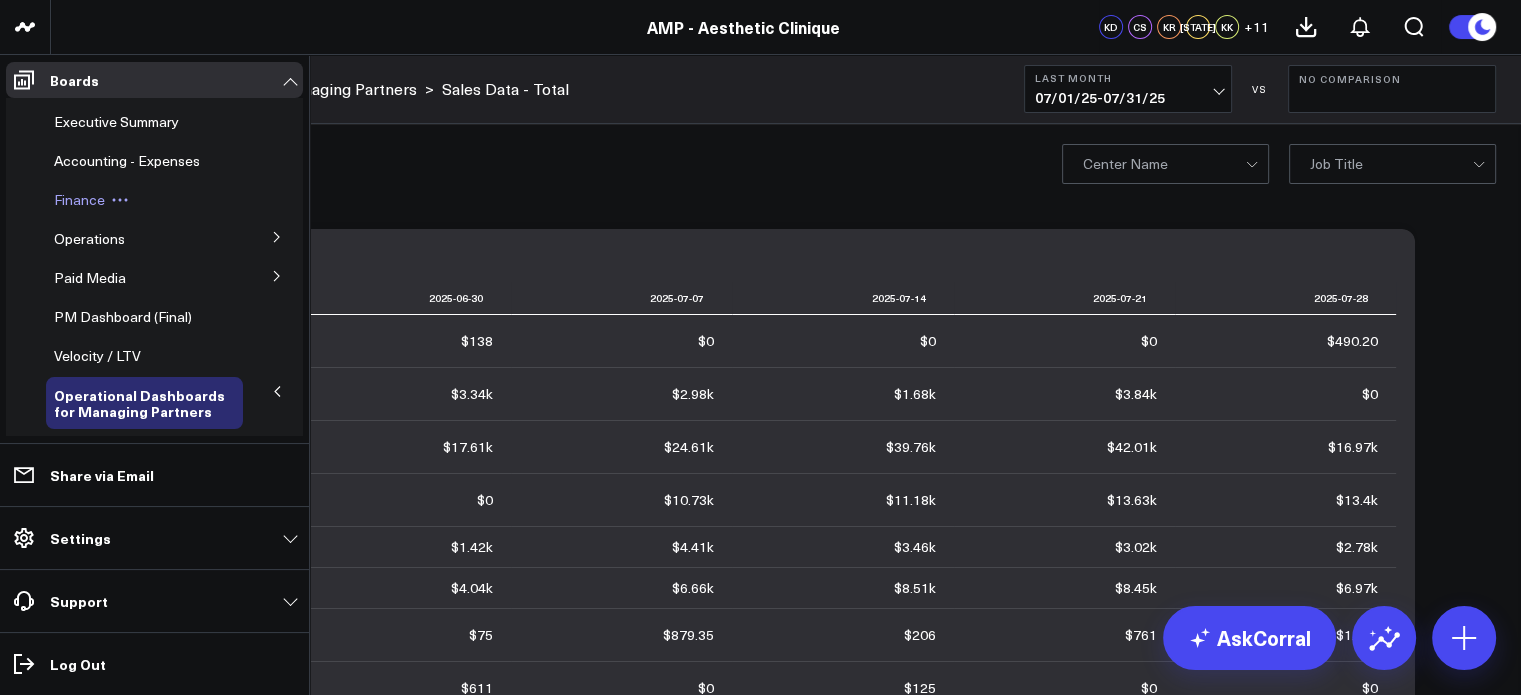 click on "Finance" at bounding box center (144, 200) 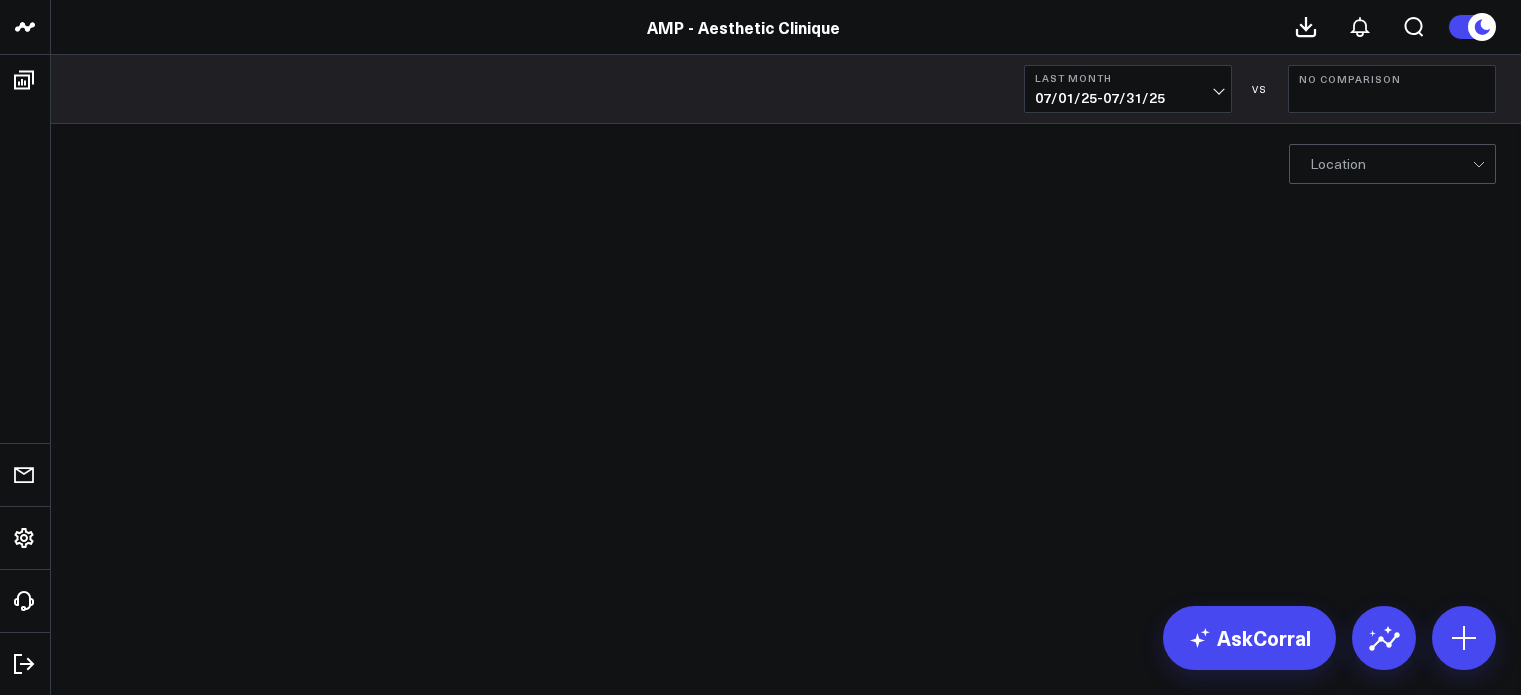 scroll, scrollTop: 0, scrollLeft: 0, axis: both 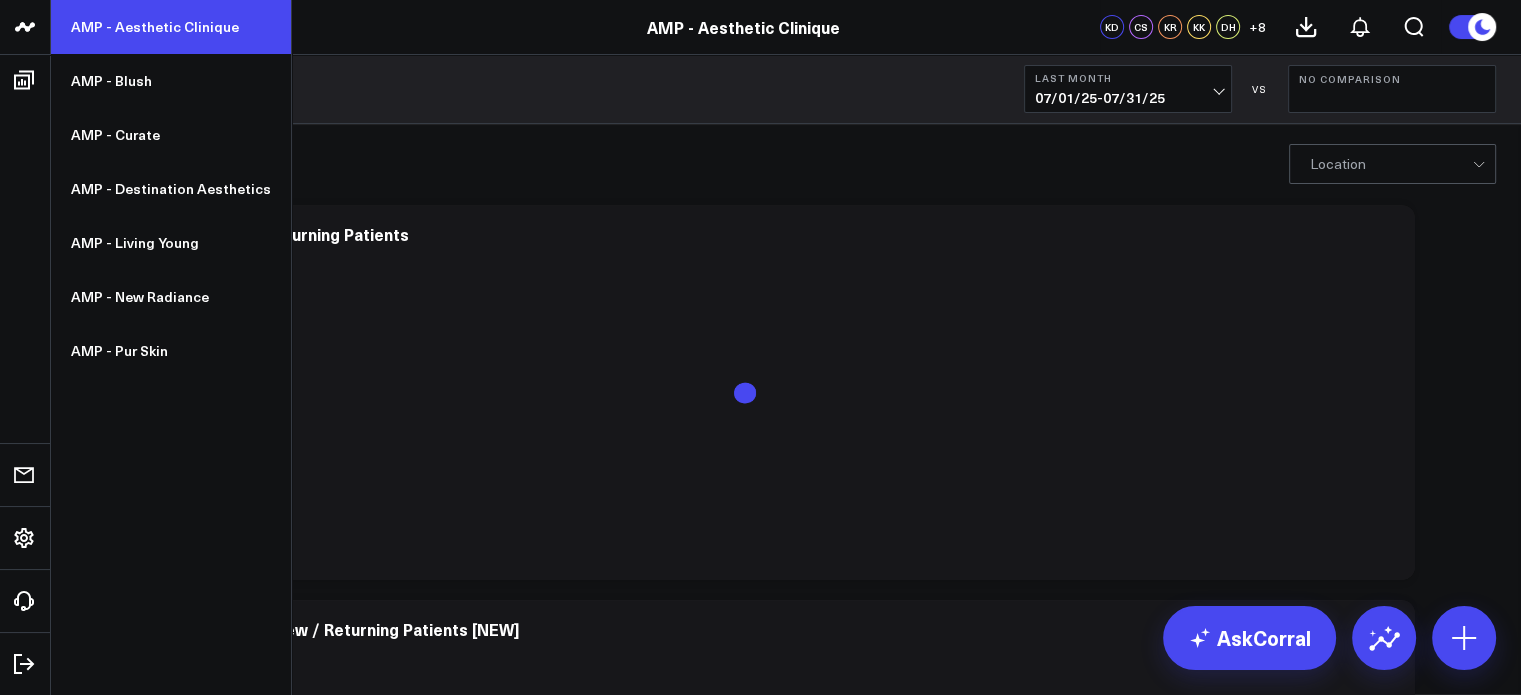 click on "AMP - Aesthetic Clinique" at bounding box center (171, 27) 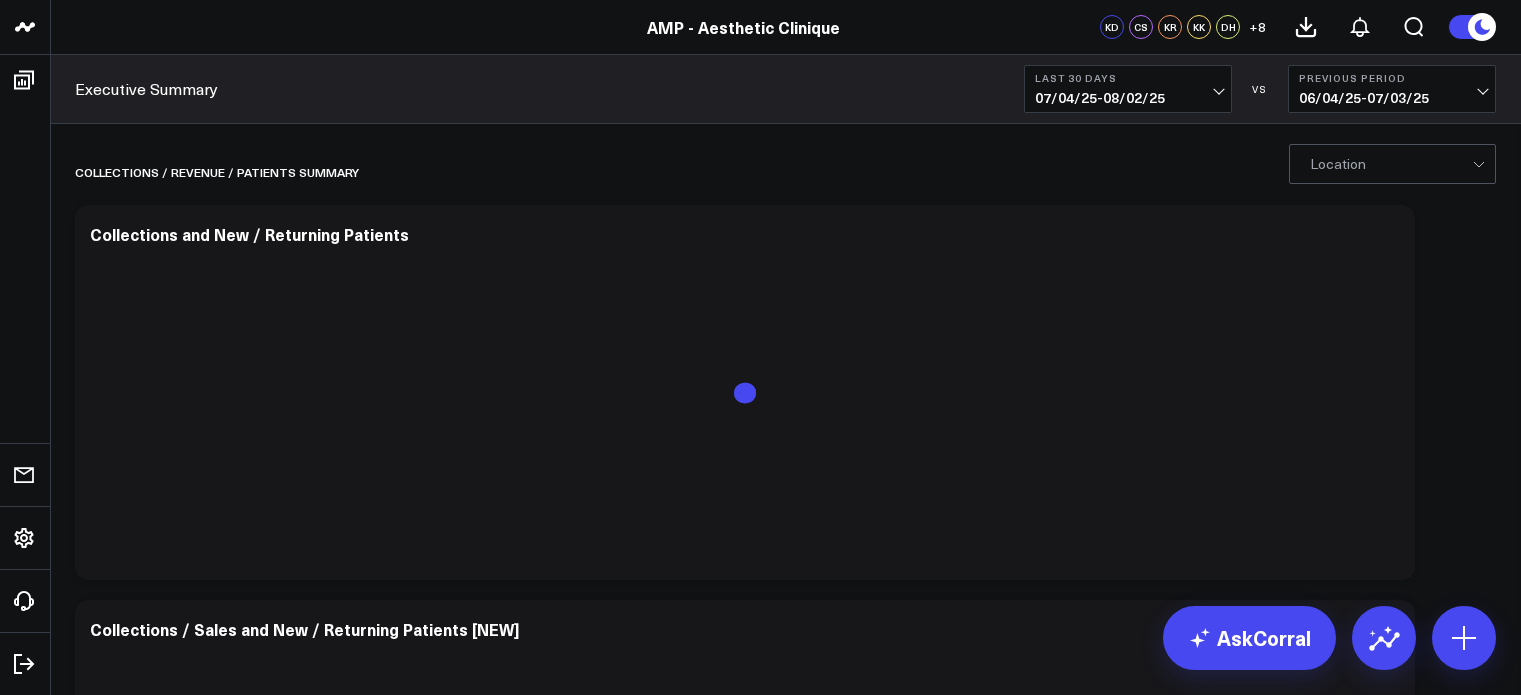 scroll, scrollTop: 0, scrollLeft: 0, axis: both 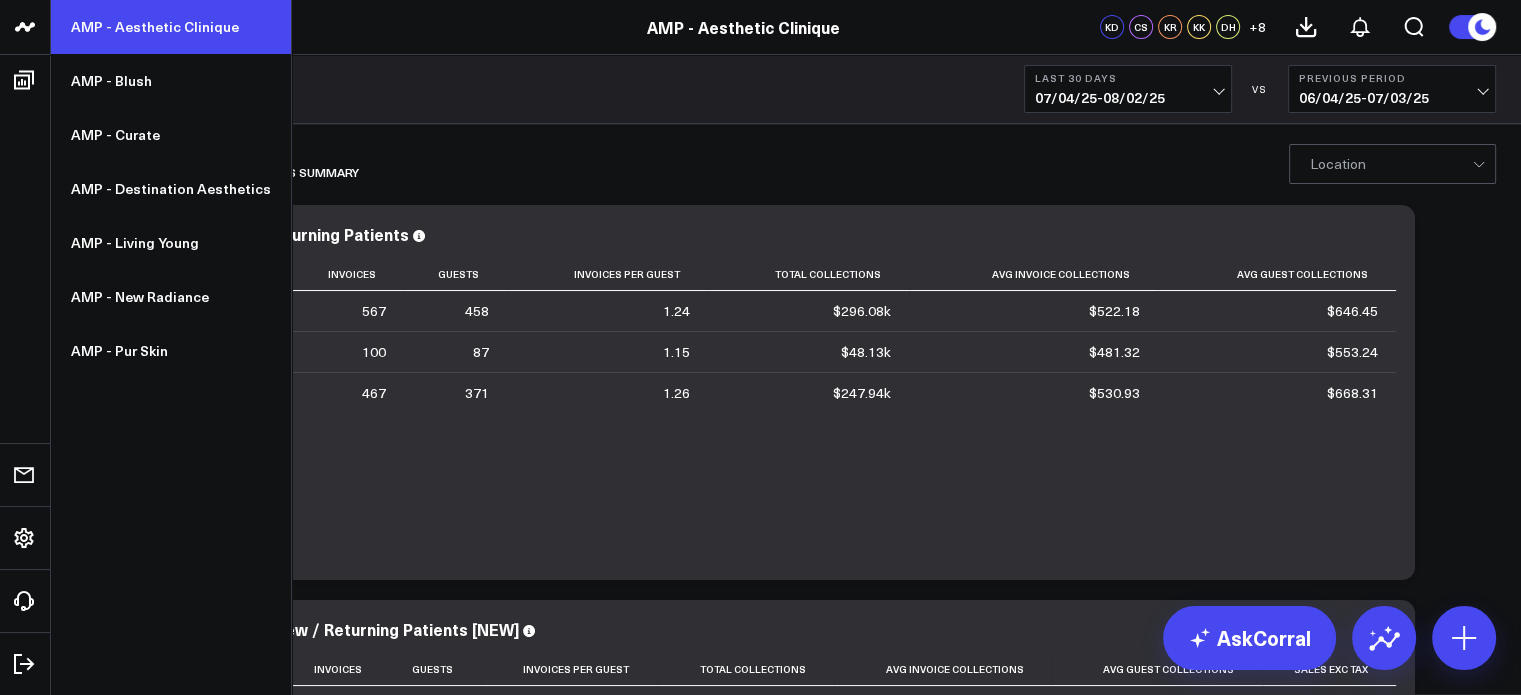 click on "AMP - Aesthetic Clinique" at bounding box center (171, 27) 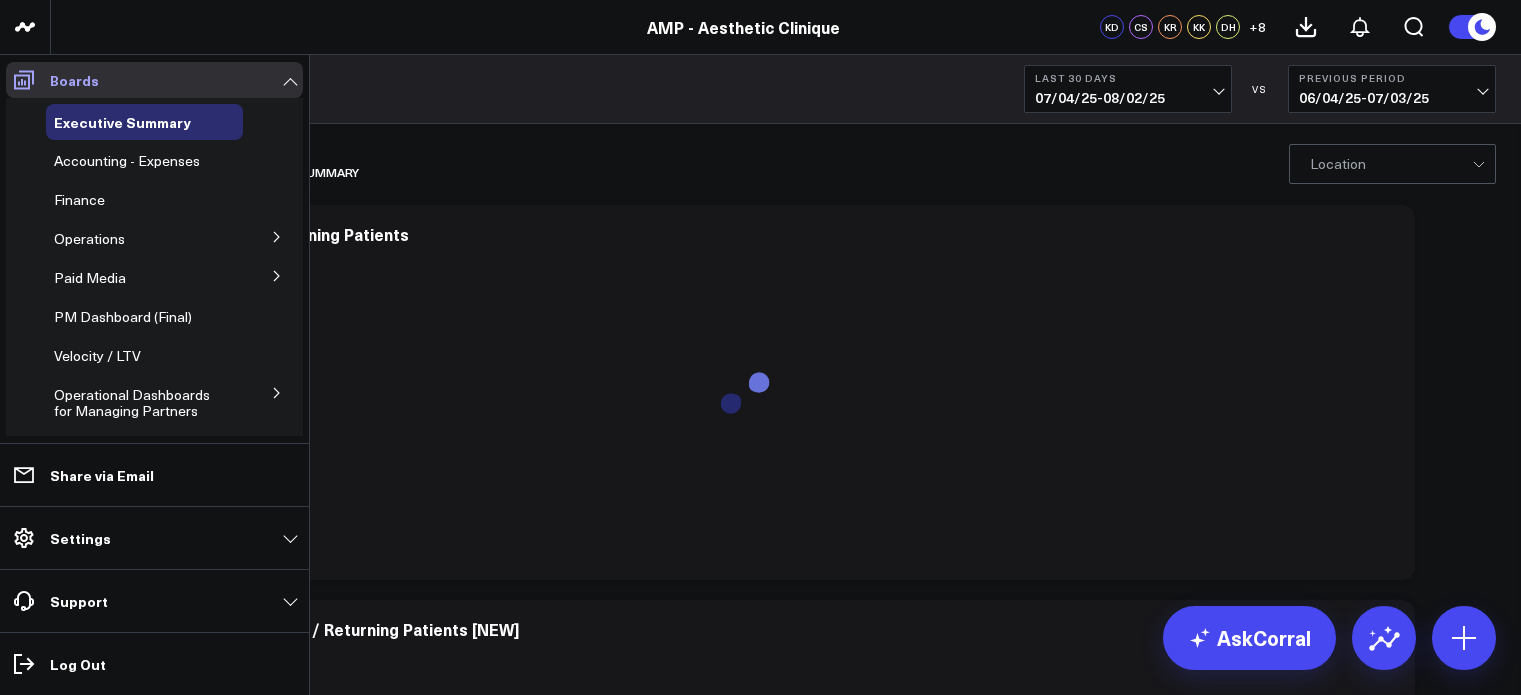 scroll, scrollTop: 0, scrollLeft: 0, axis: both 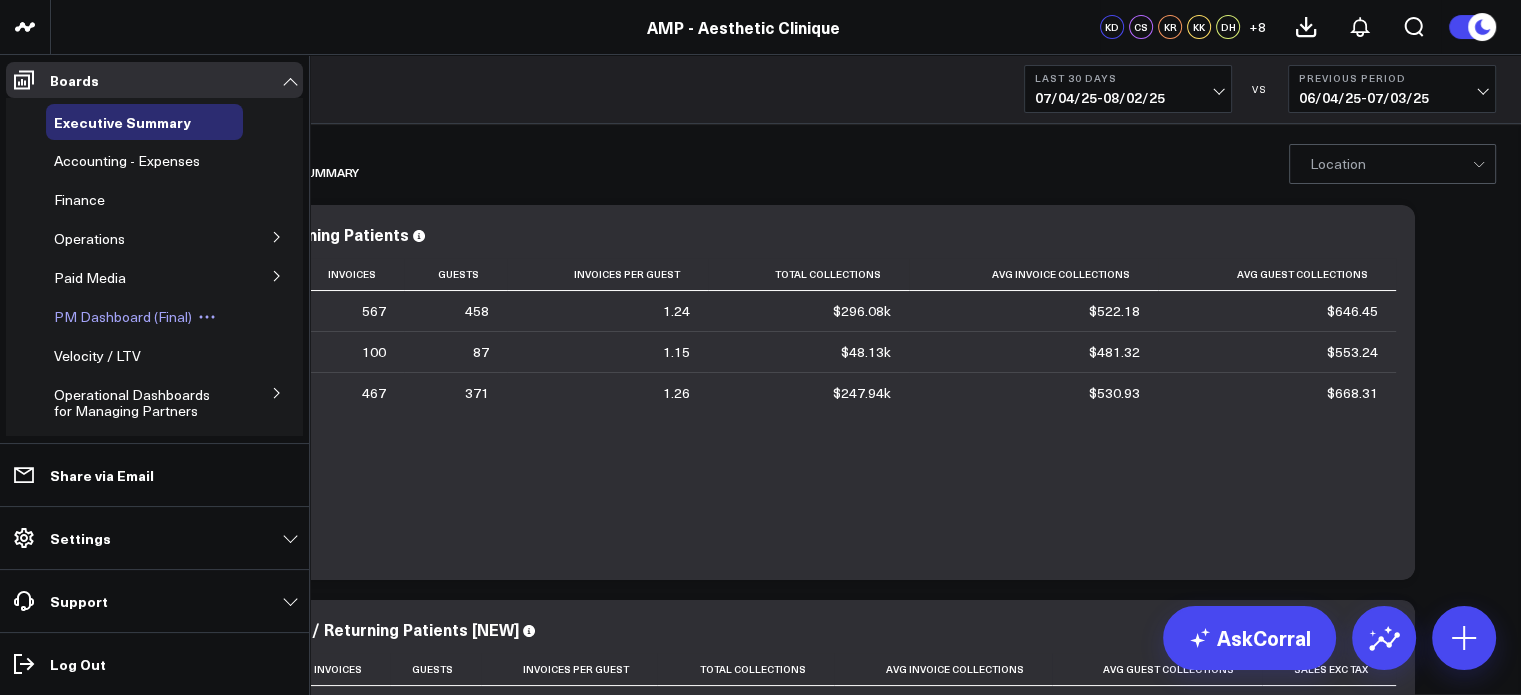 click on "PM Dashboard (Final)" at bounding box center [123, 316] 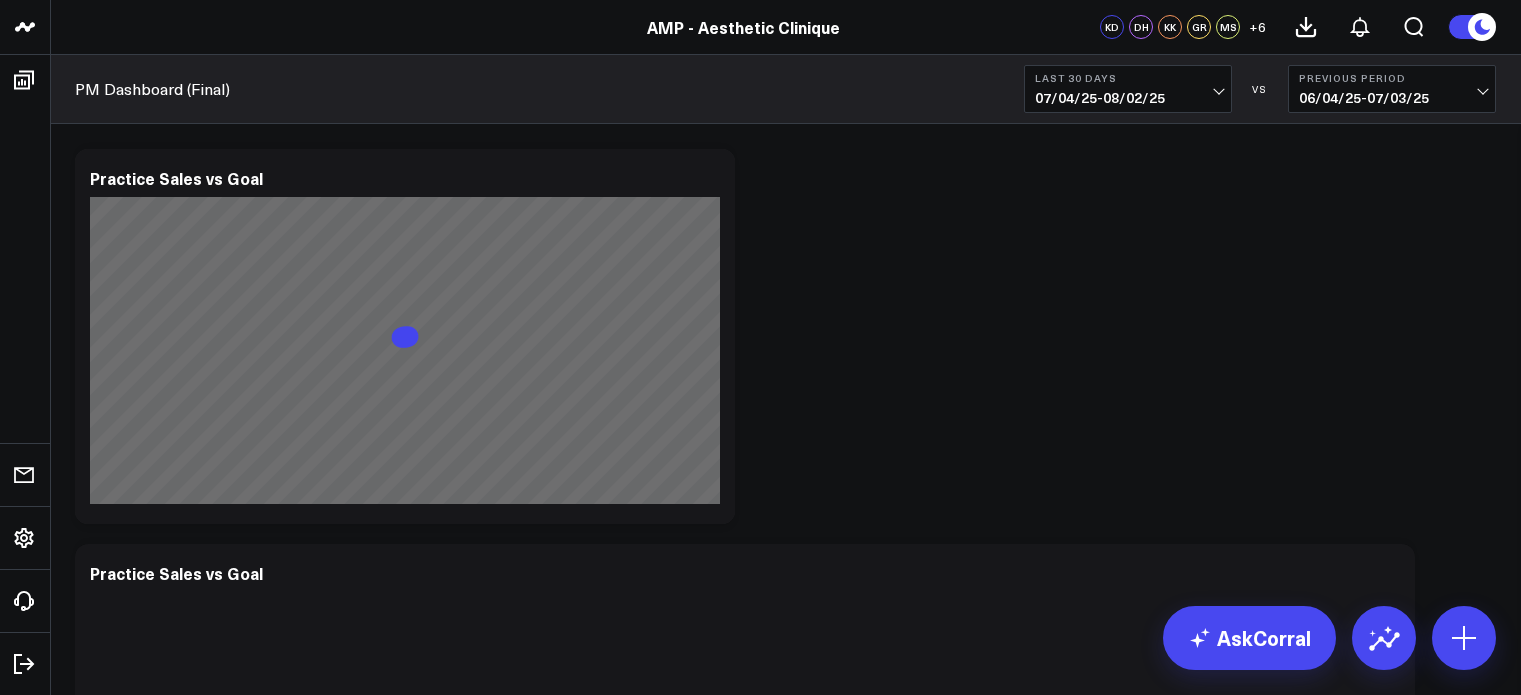 scroll, scrollTop: 0, scrollLeft: 0, axis: both 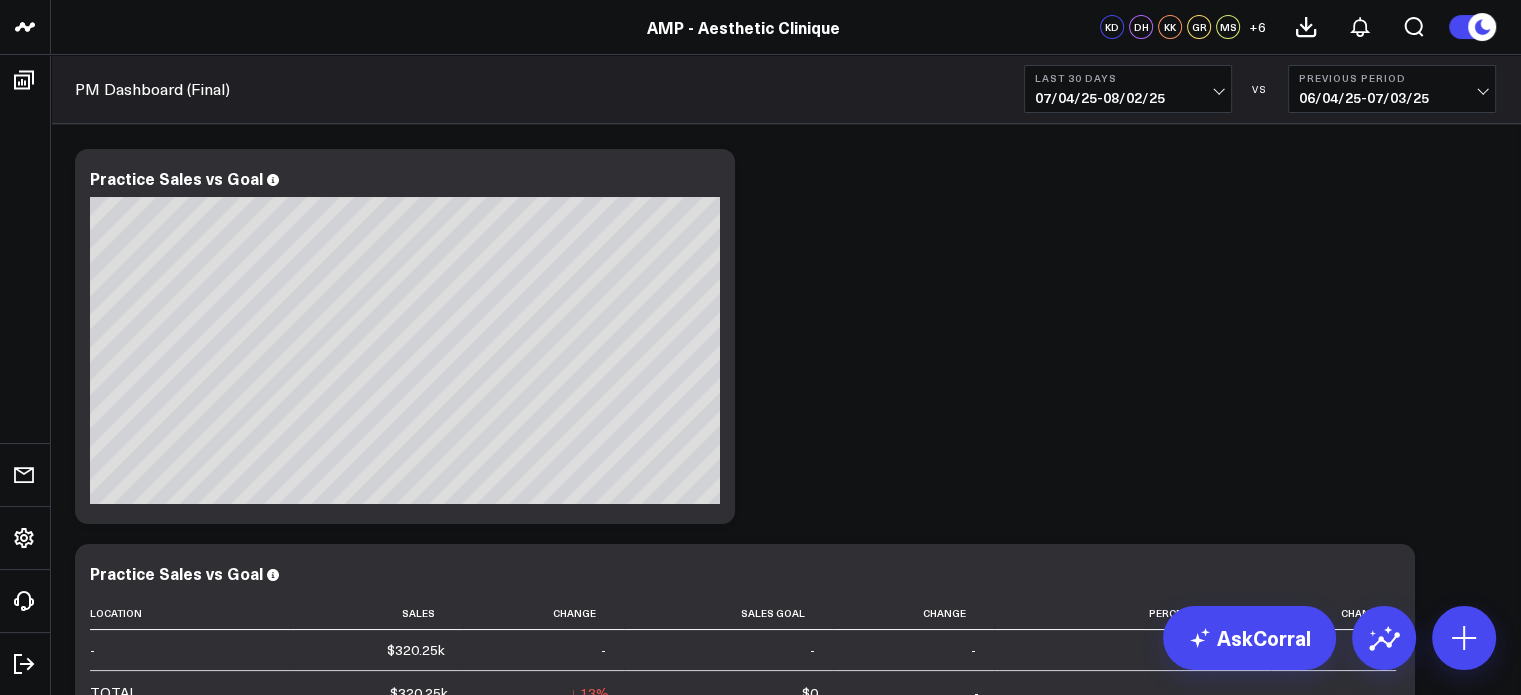 click on "07/04/25  -  08/02/25" at bounding box center (1128, 98) 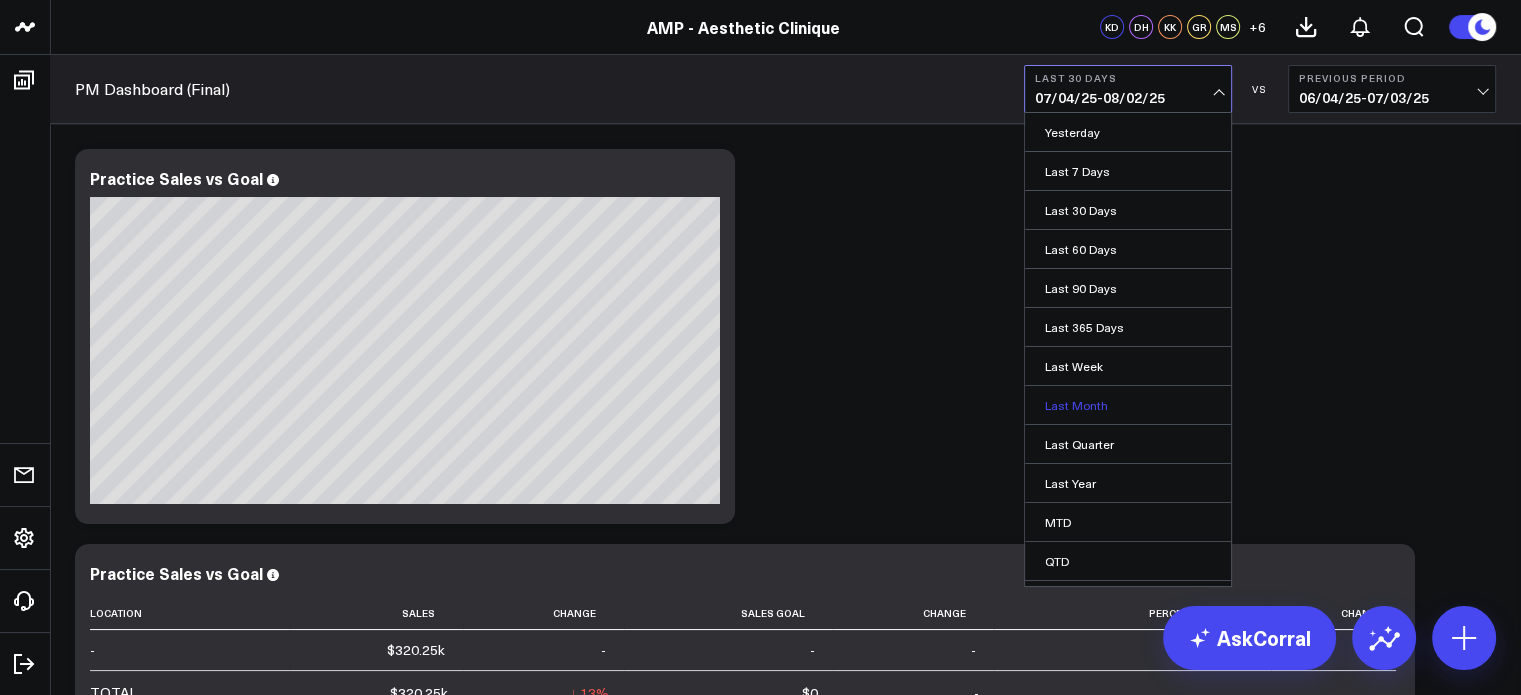click on "Last Month" at bounding box center (1128, 405) 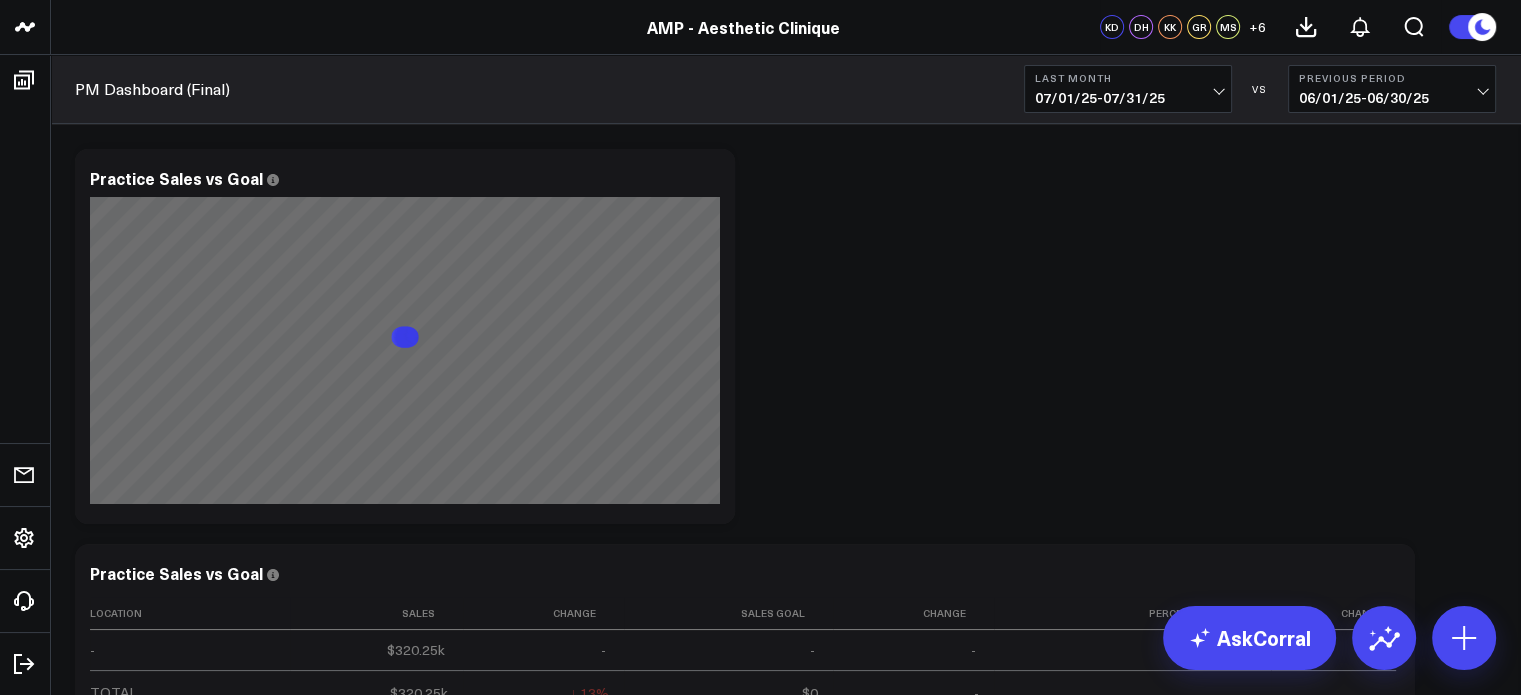click on "06/01/25  -  06/30/25" at bounding box center [1392, 98] 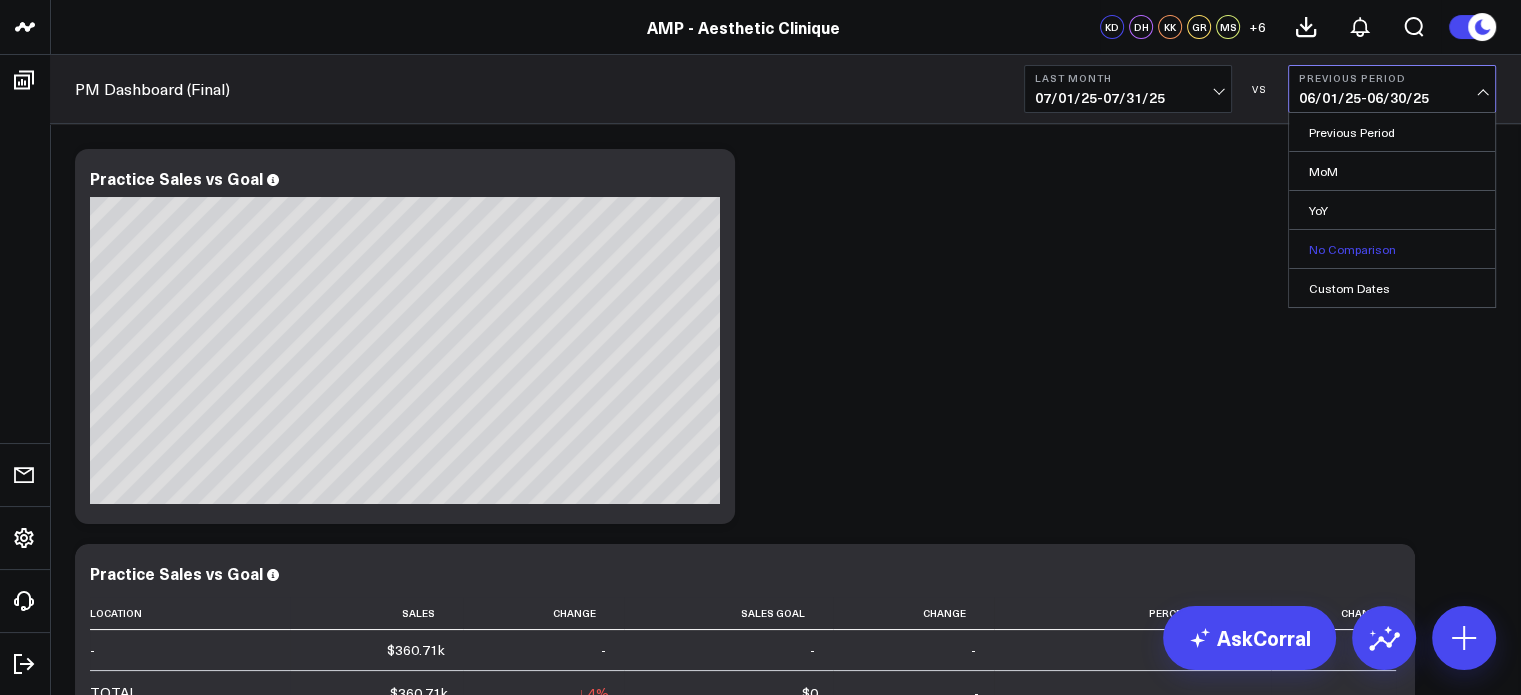 click on "No Comparison" at bounding box center (1392, 249) 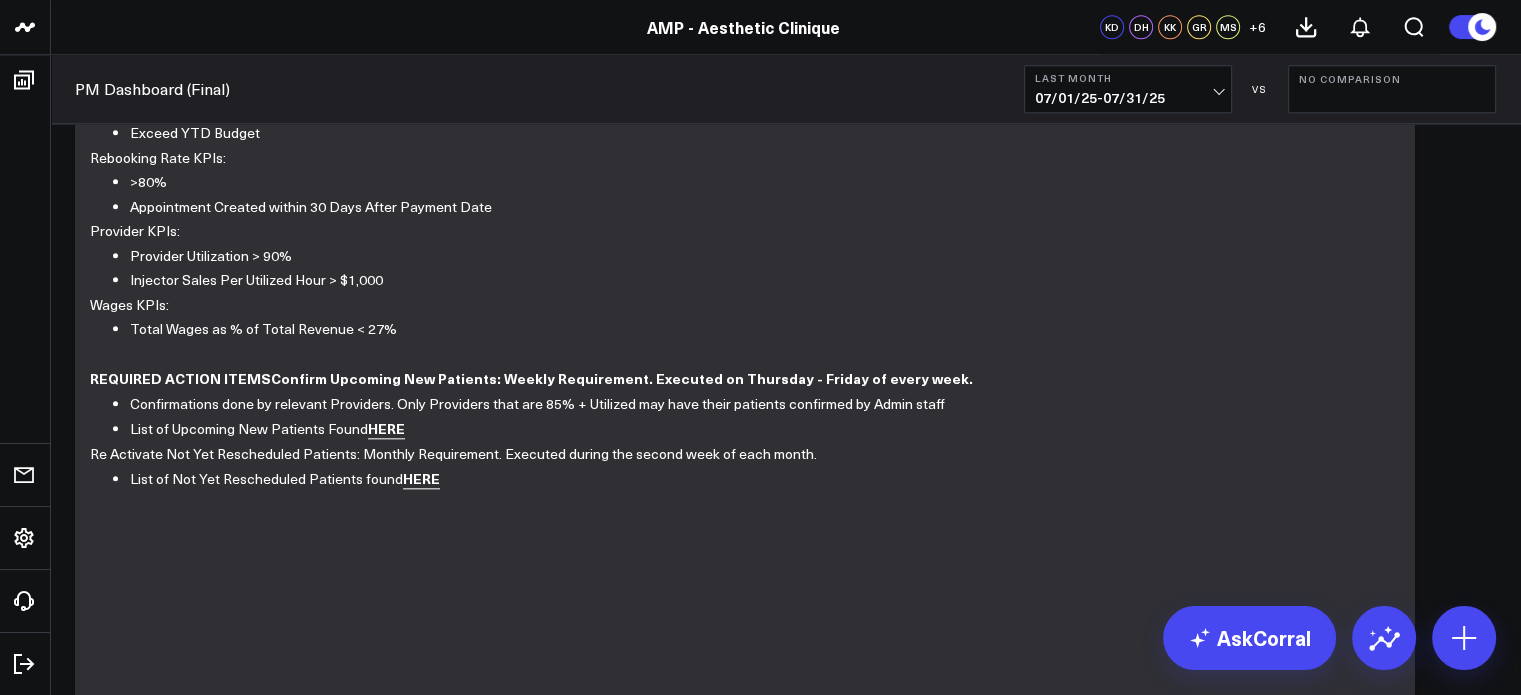 scroll, scrollTop: 2072, scrollLeft: 0, axis: vertical 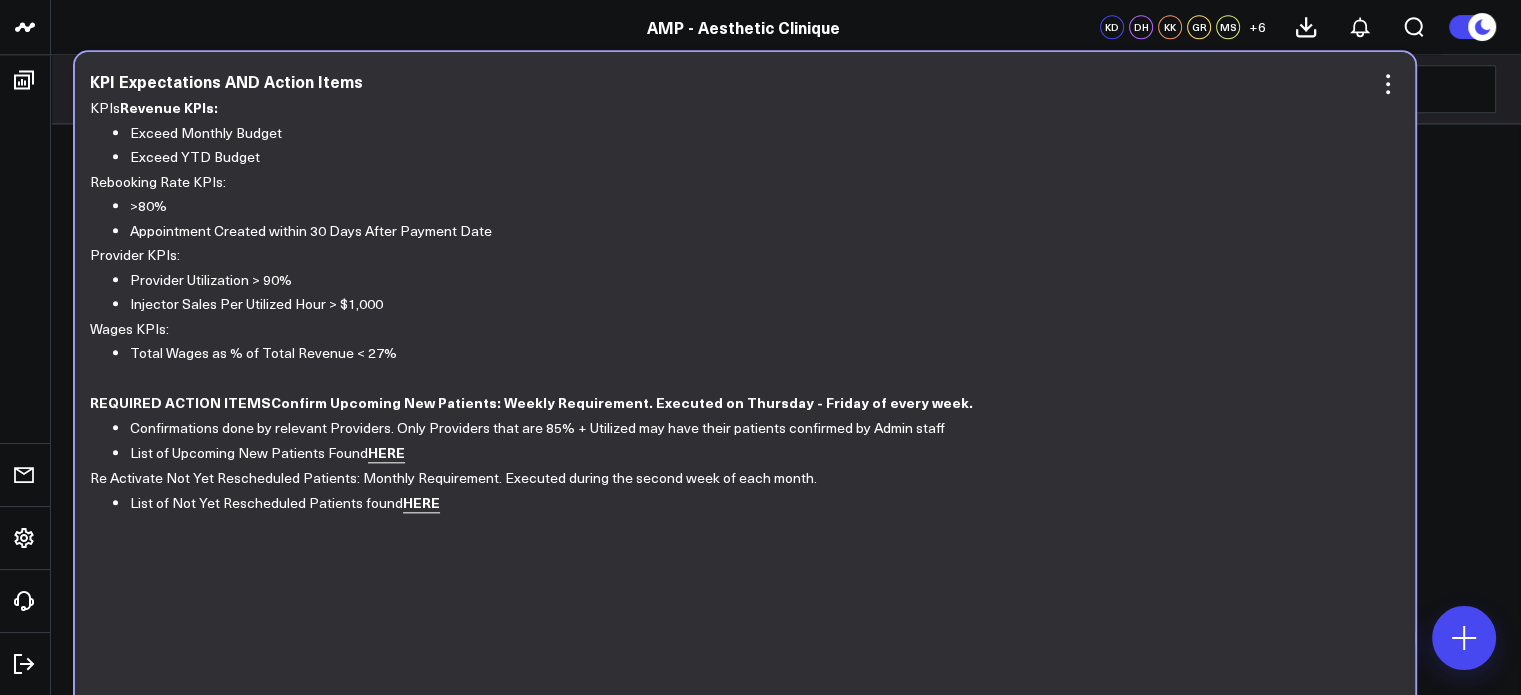 click on "HERE" at bounding box center (421, 502) 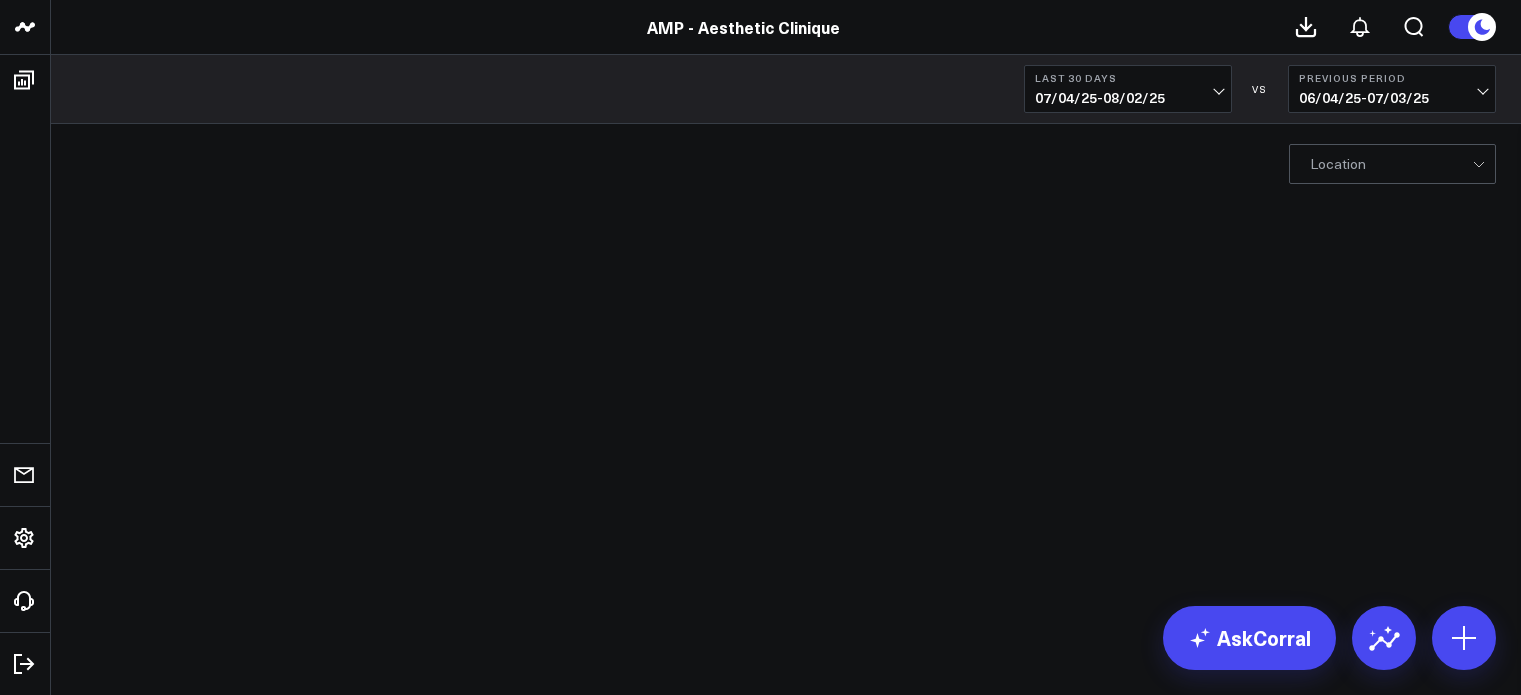 scroll, scrollTop: 0, scrollLeft: 0, axis: both 